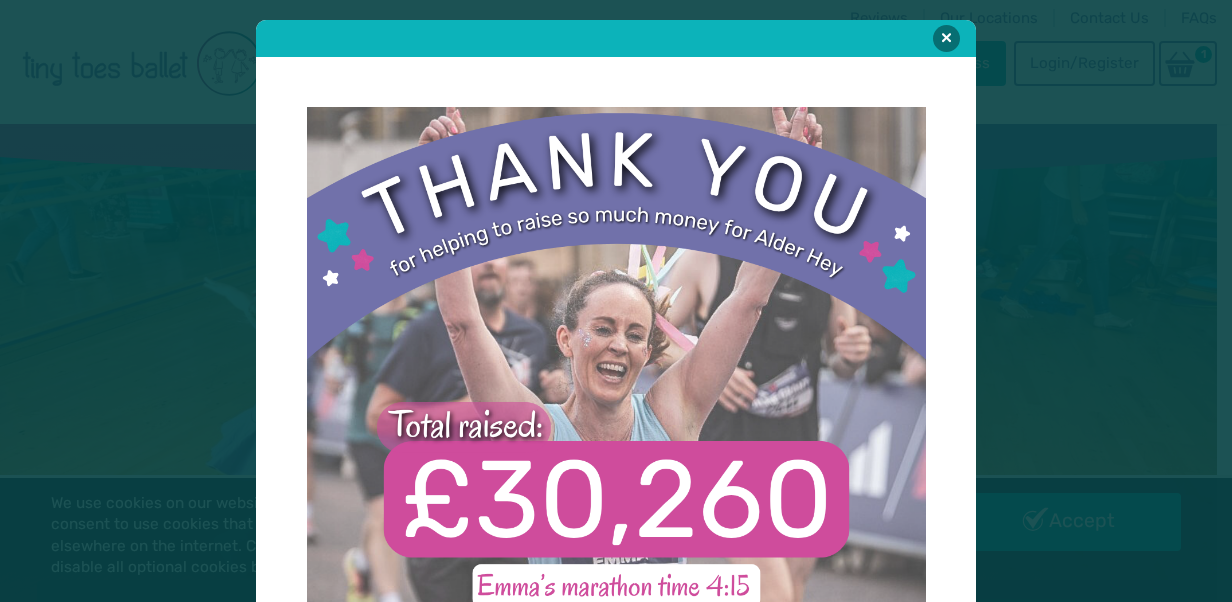scroll, scrollTop: 0, scrollLeft: 0, axis: both 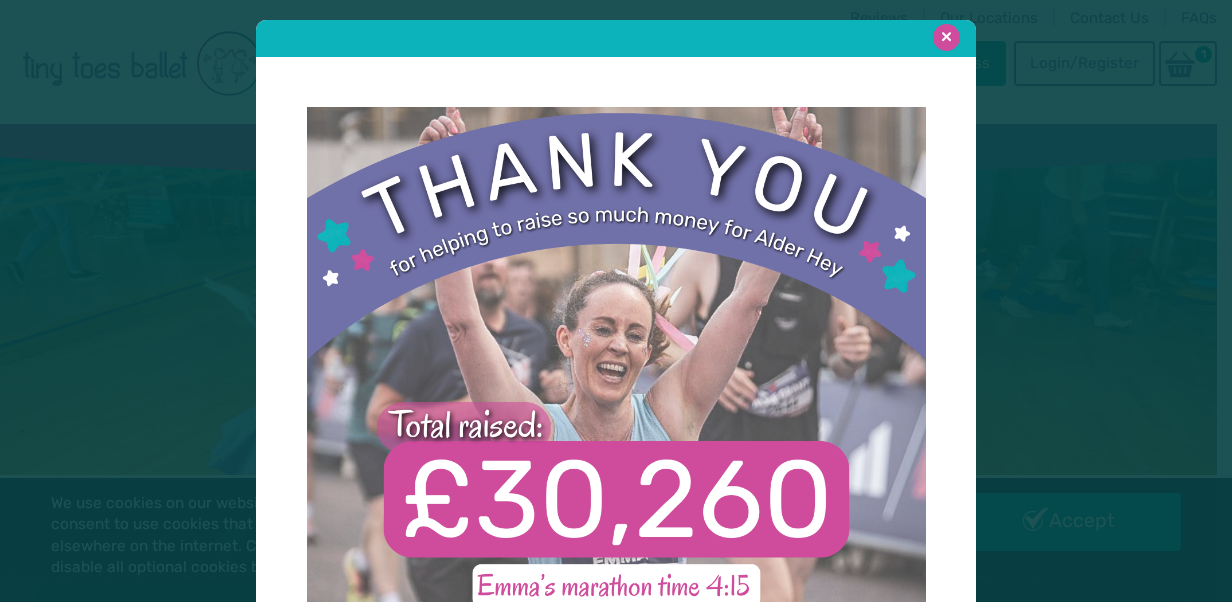 click at bounding box center (946, 37) 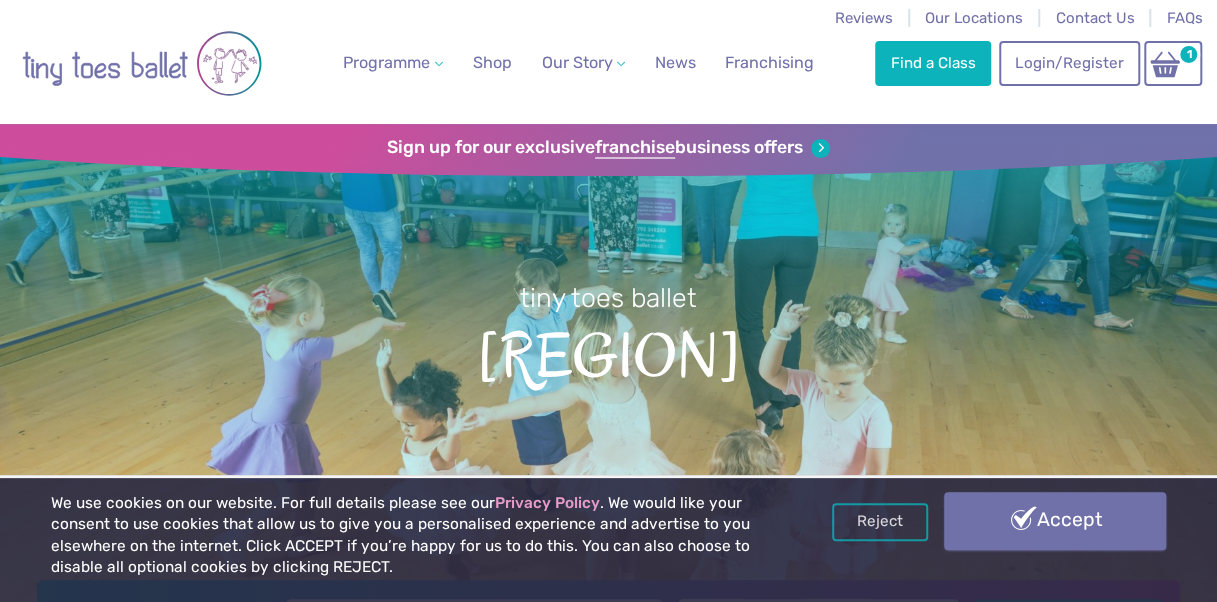 click on "Accept" at bounding box center [1055, 521] 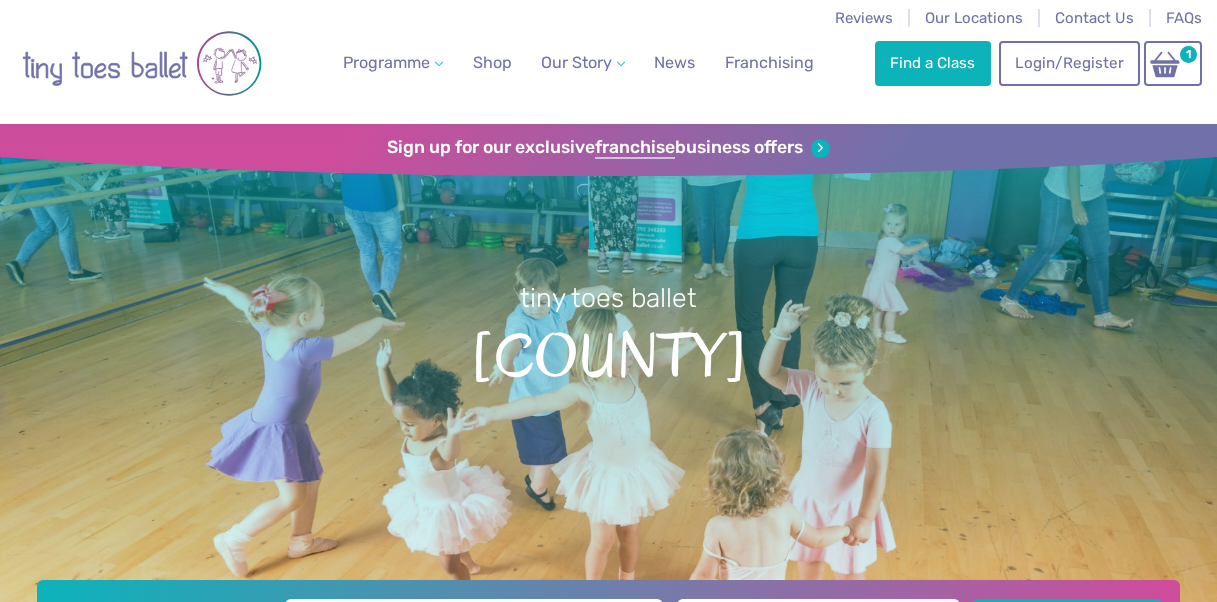 scroll, scrollTop: 0, scrollLeft: 0, axis: both 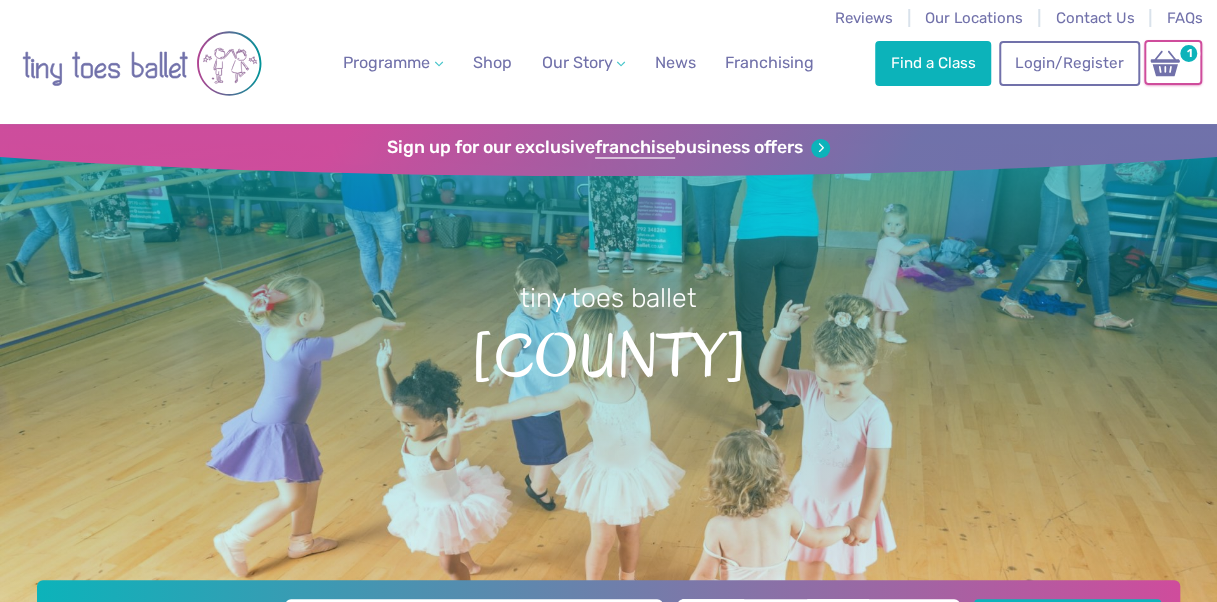 click at bounding box center (1165, 63) 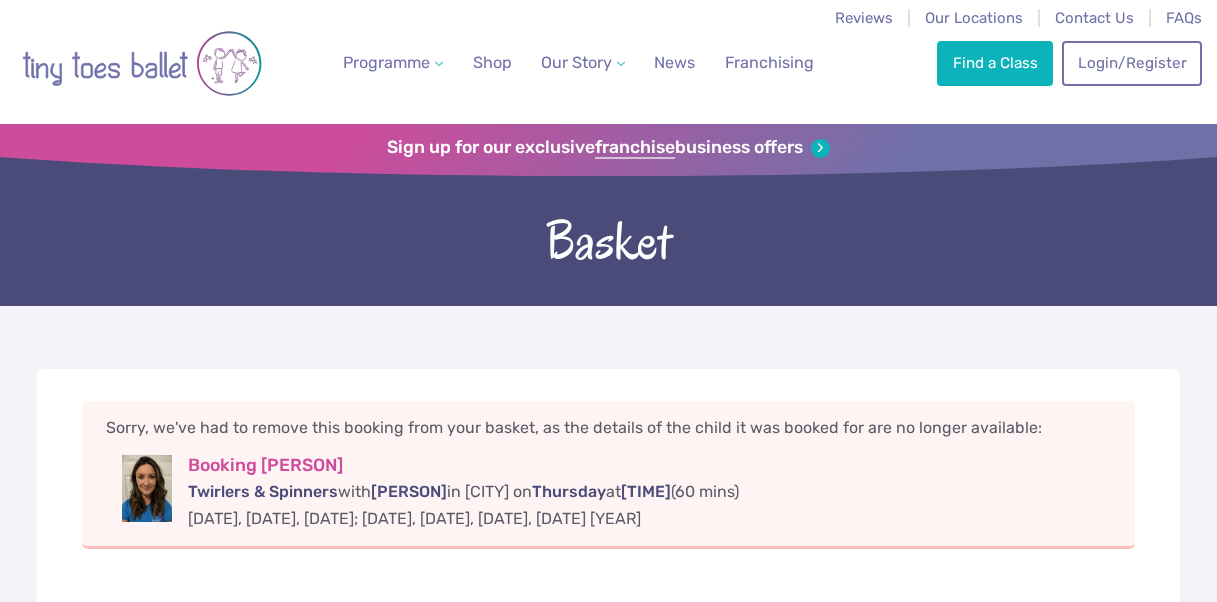 scroll, scrollTop: 0, scrollLeft: 0, axis: both 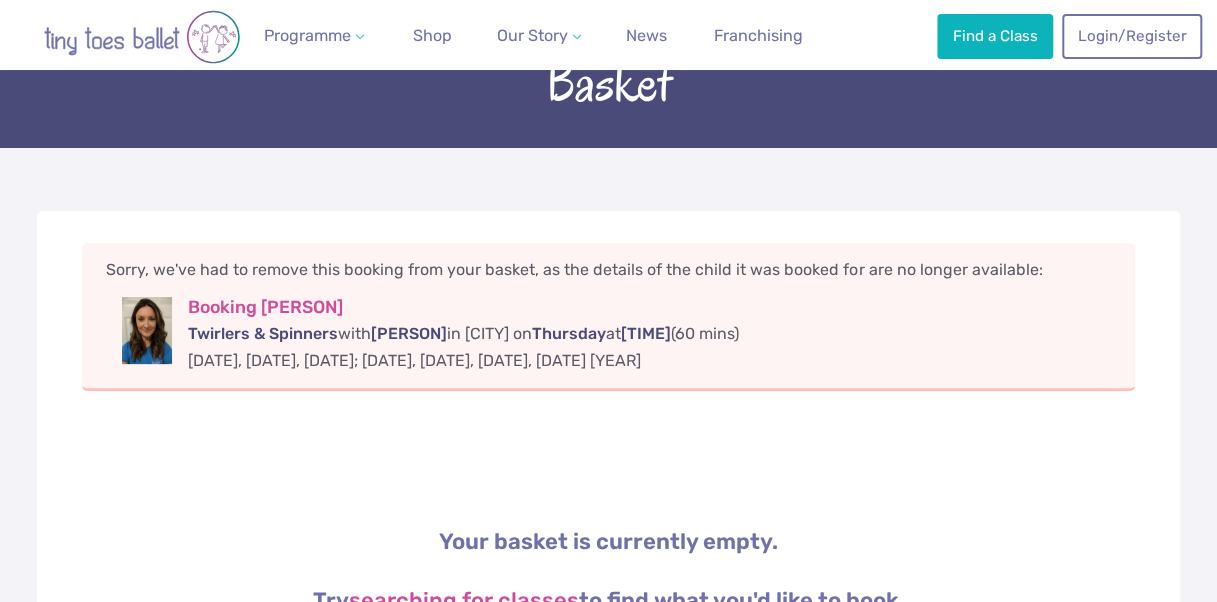 click on "Twirlers & Spinners with [PERSON] in [CITY] on [DAY] at [TIME] ([DURATION] mins)" at bounding box center (649, 334) 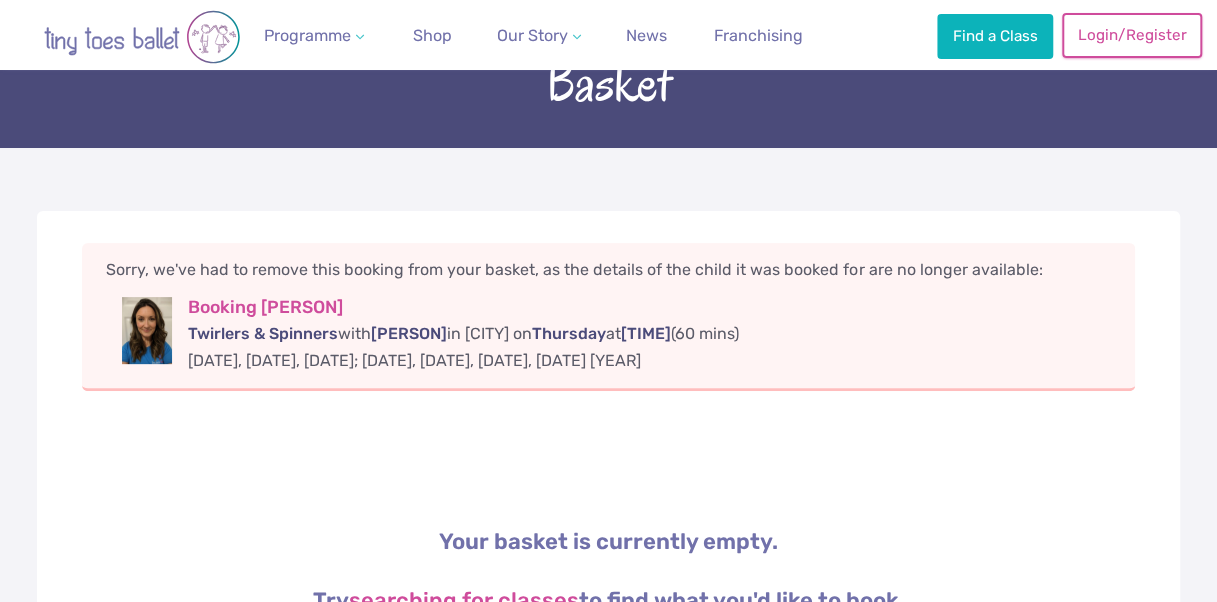 click on "Login/Register" at bounding box center (1132, 35) 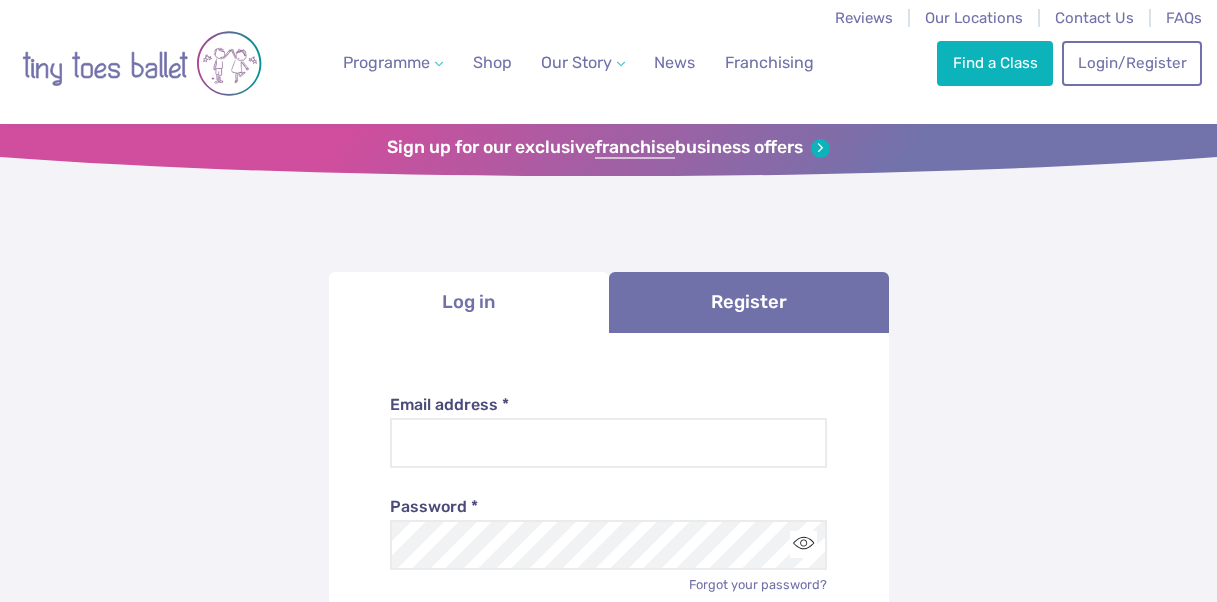 scroll, scrollTop: 0, scrollLeft: 0, axis: both 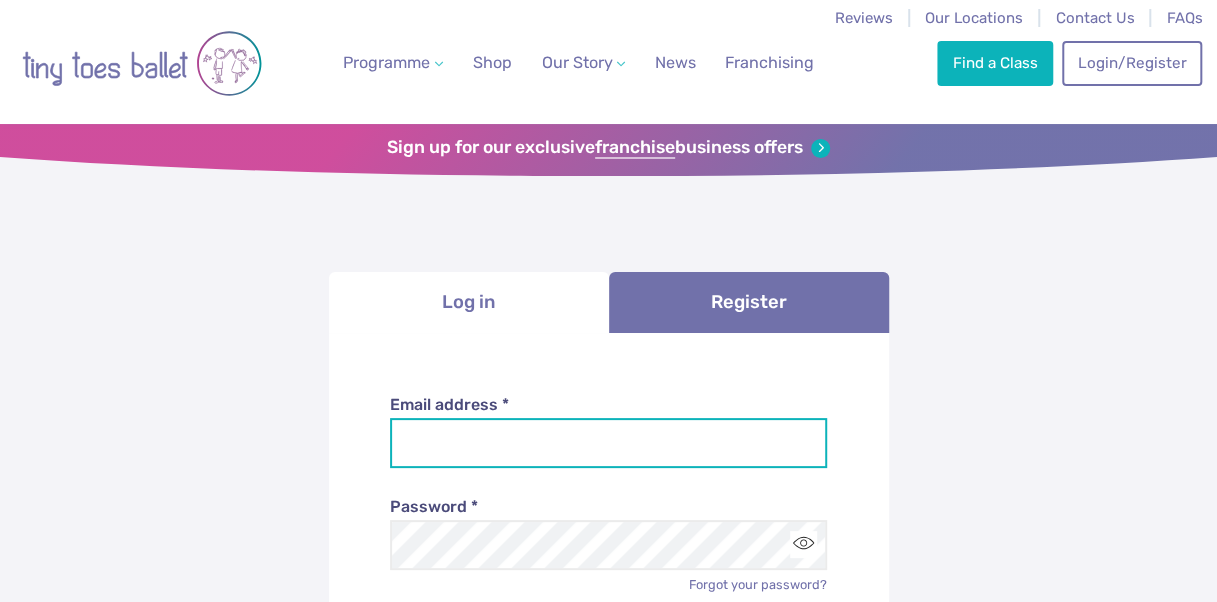 click on "Email address *" at bounding box center (608, 443) 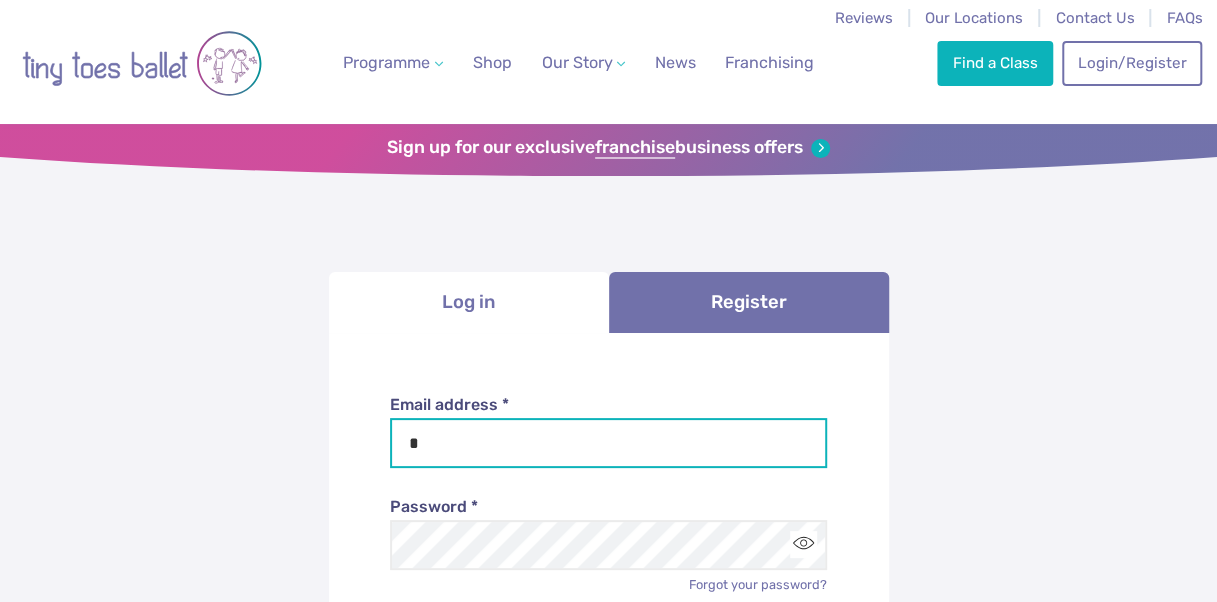 type on "**********" 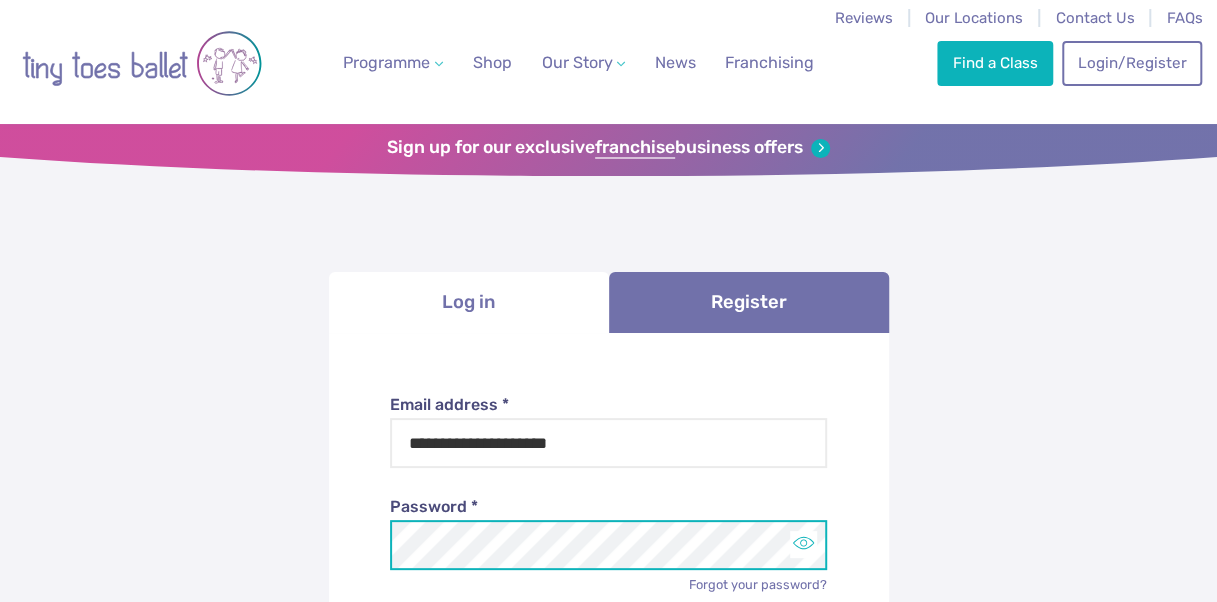 click at bounding box center (803, 544) 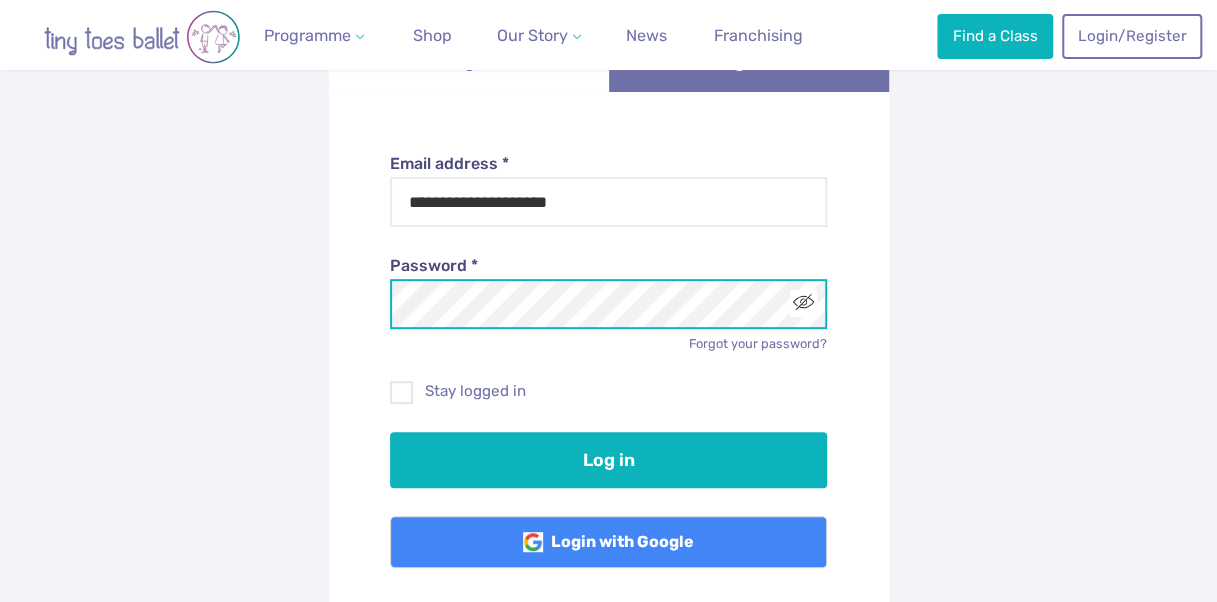 scroll, scrollTop: 245, scrollLeft: 0, axis: vertical 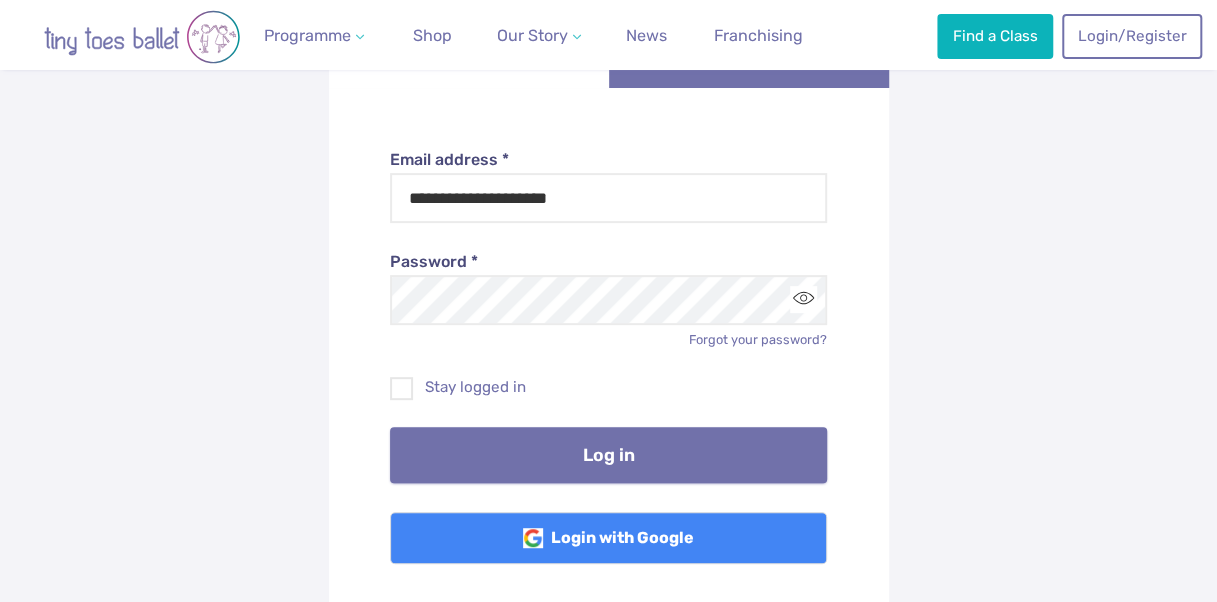 click on "Log in" at bounding box center (608, 455) 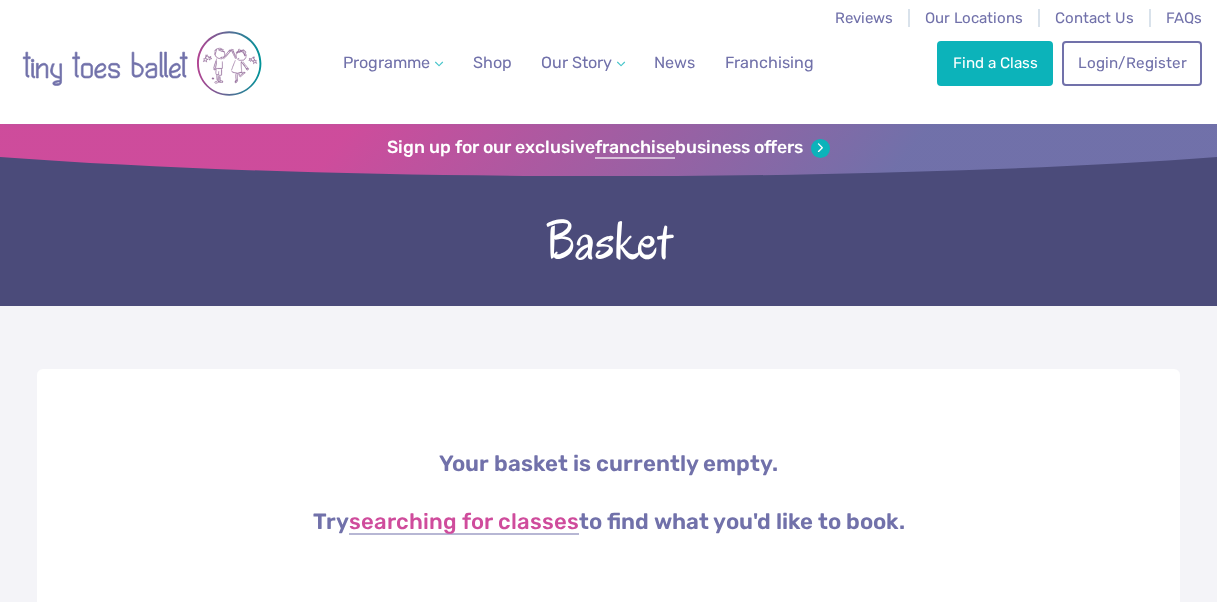 scroll, scrollTop: 0, scrollLeft: 0, axis: both 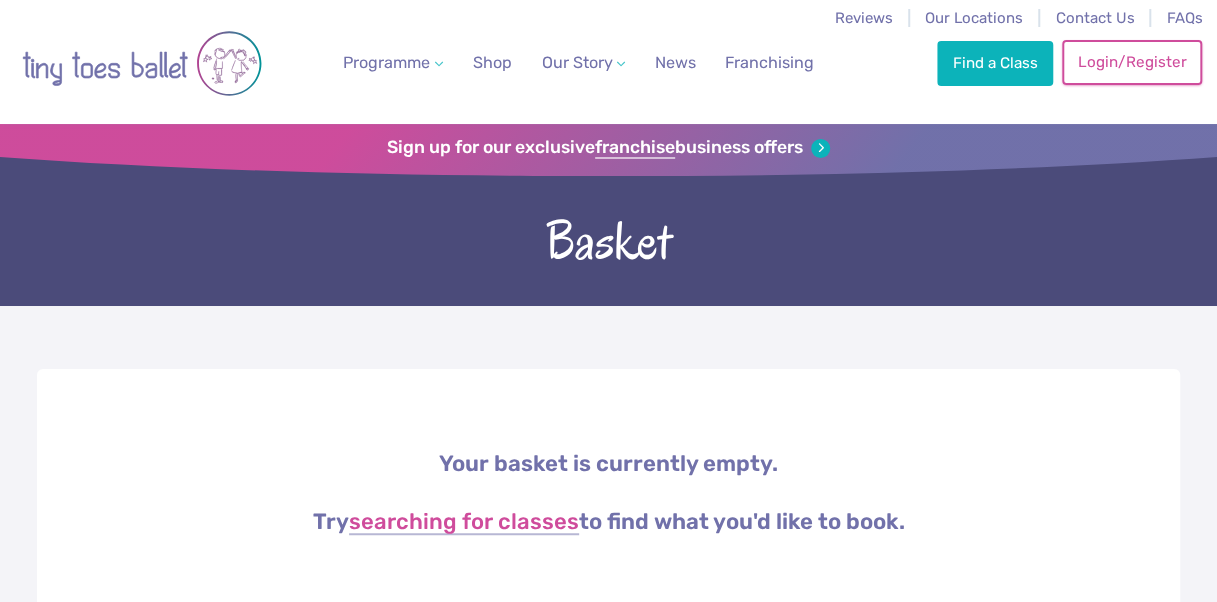 click on "Login/Register" at bounding box center (1132, 62) 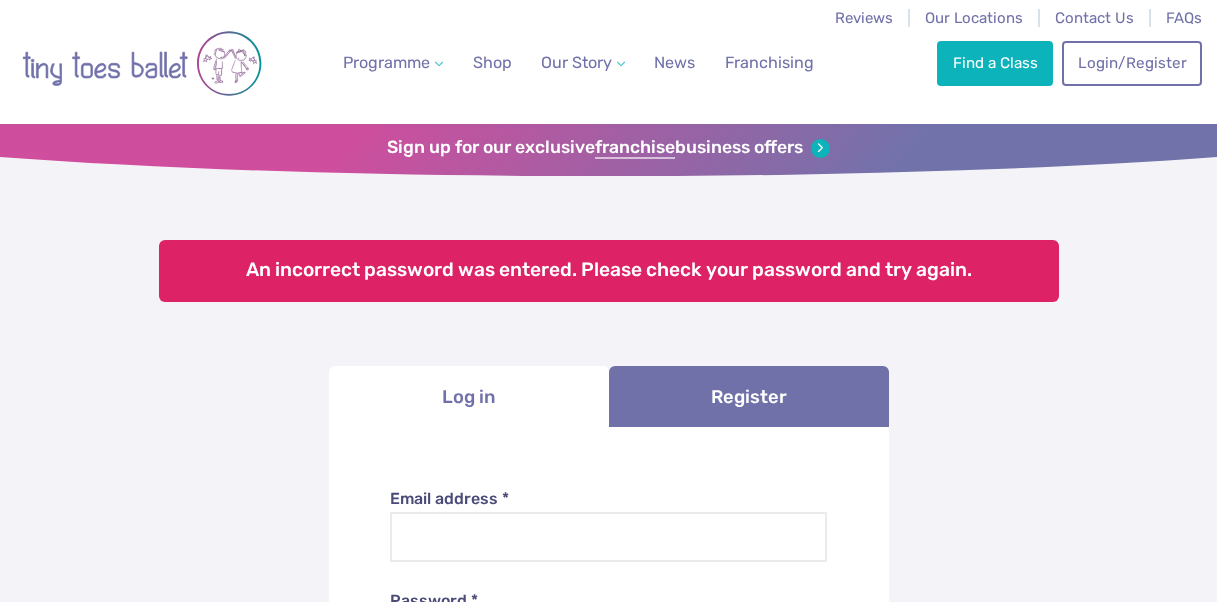 scroll, scrollTop: 0, scrollLeft: 0, axis: both 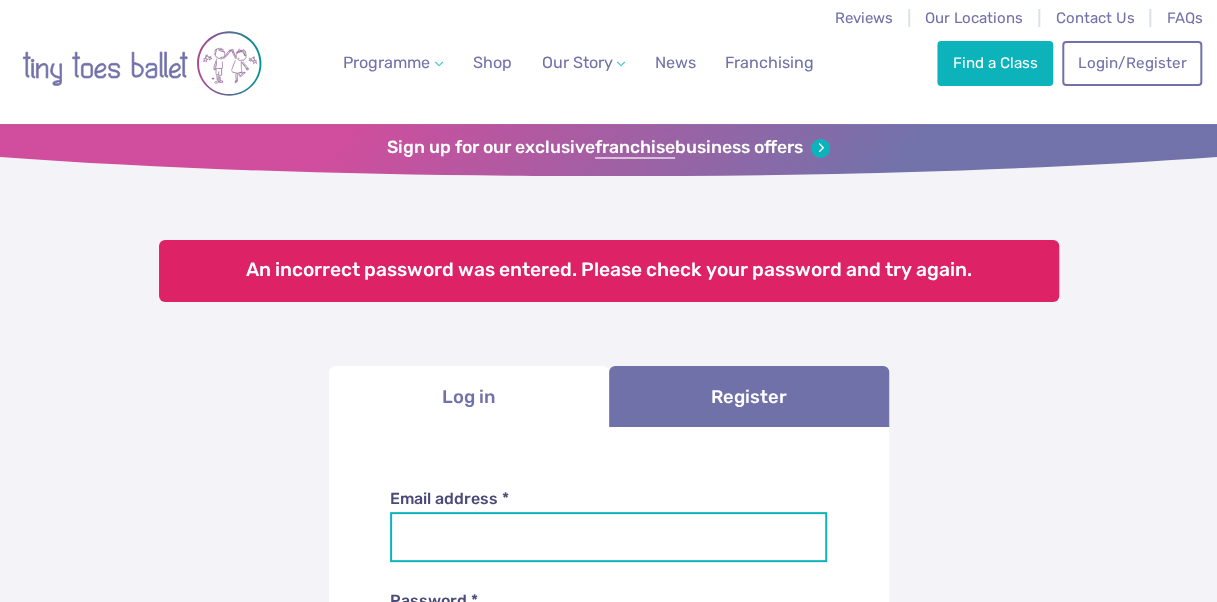 click on "Email address *" at bounding box center [608, 537] 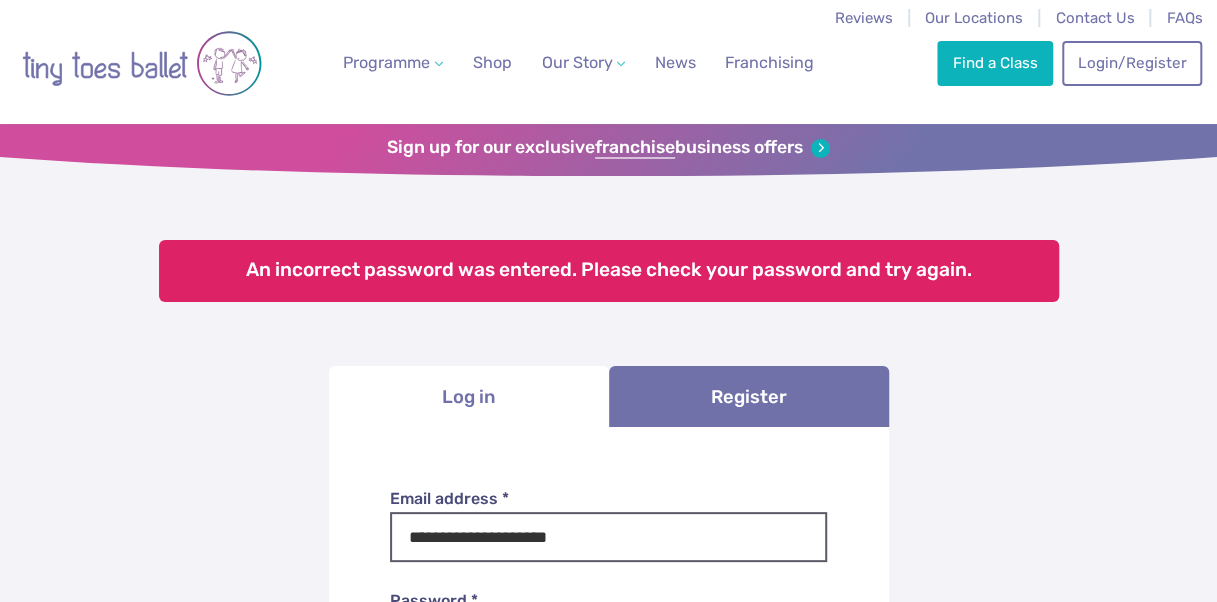 scroll, scrollTop: 338, scrollLeft: 0, axis: vertical 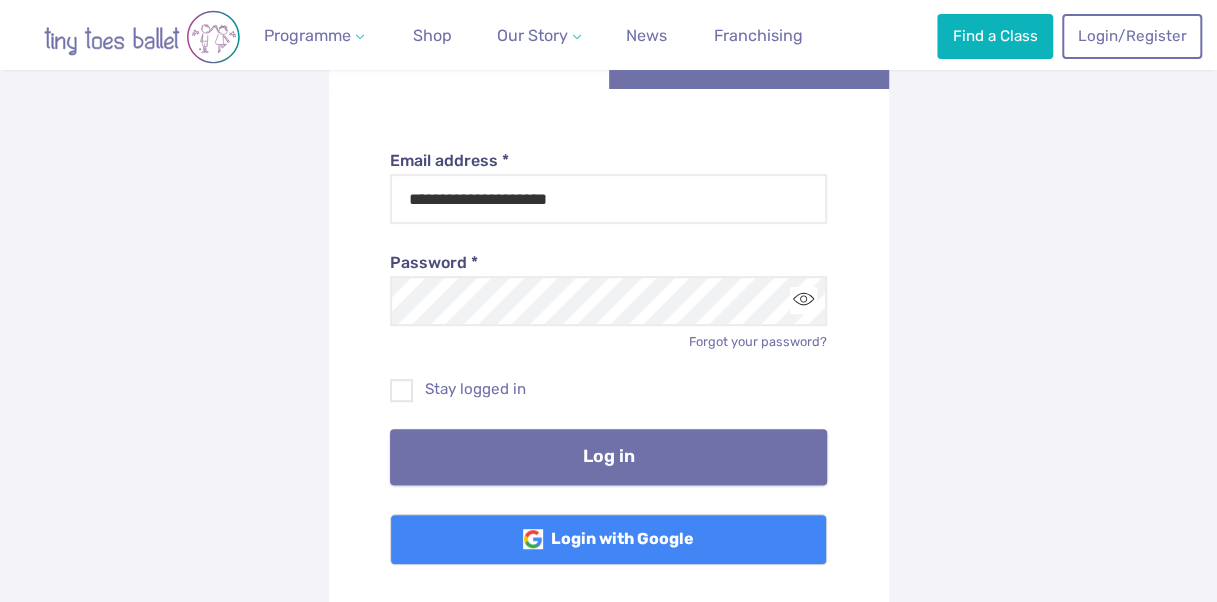 click on "Log in" at bounding box center [608, 457] 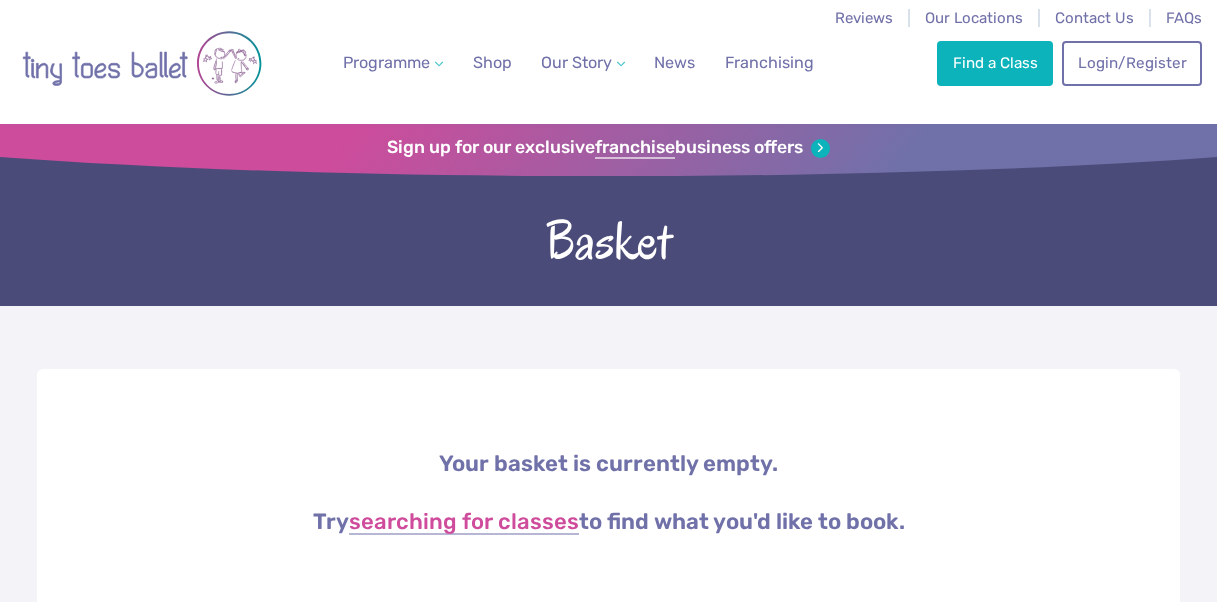 scroll, scrollTop: 0, scrollLeft: 0, axis: both 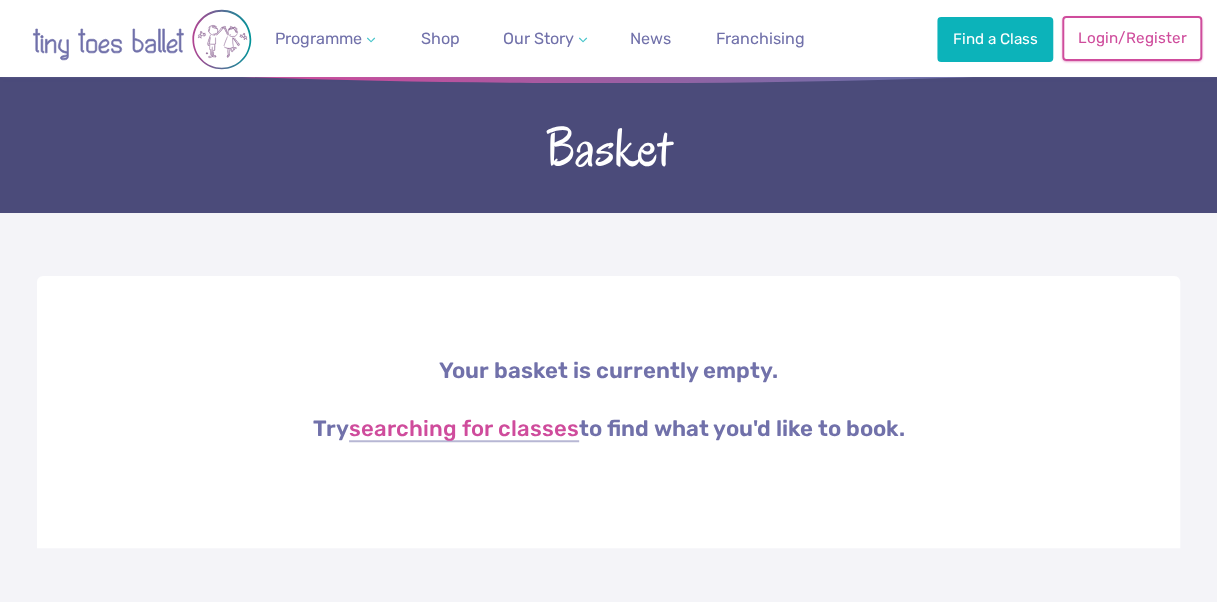 click on "Login/Register" at bounding box center (1132, 38) 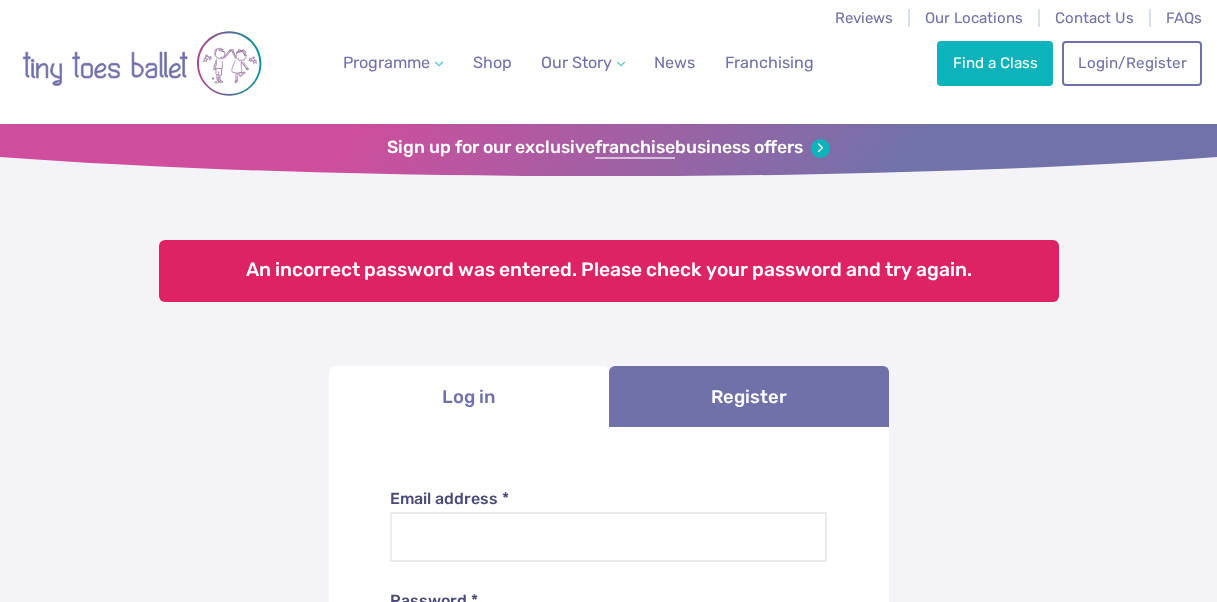 scroll, scrollTop: 0, scrollLeft: 0, axis: both 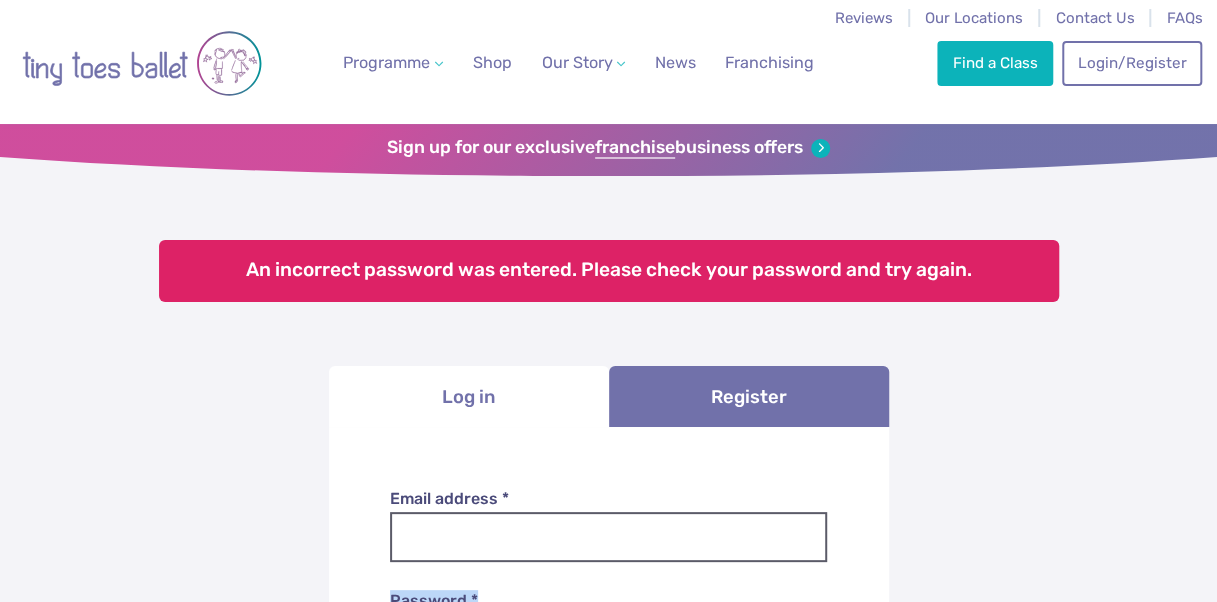 drag, startPoint x: 491, startPoint y: 563, endPoint x: 454, endPoint y: 547, distance: 40.311287 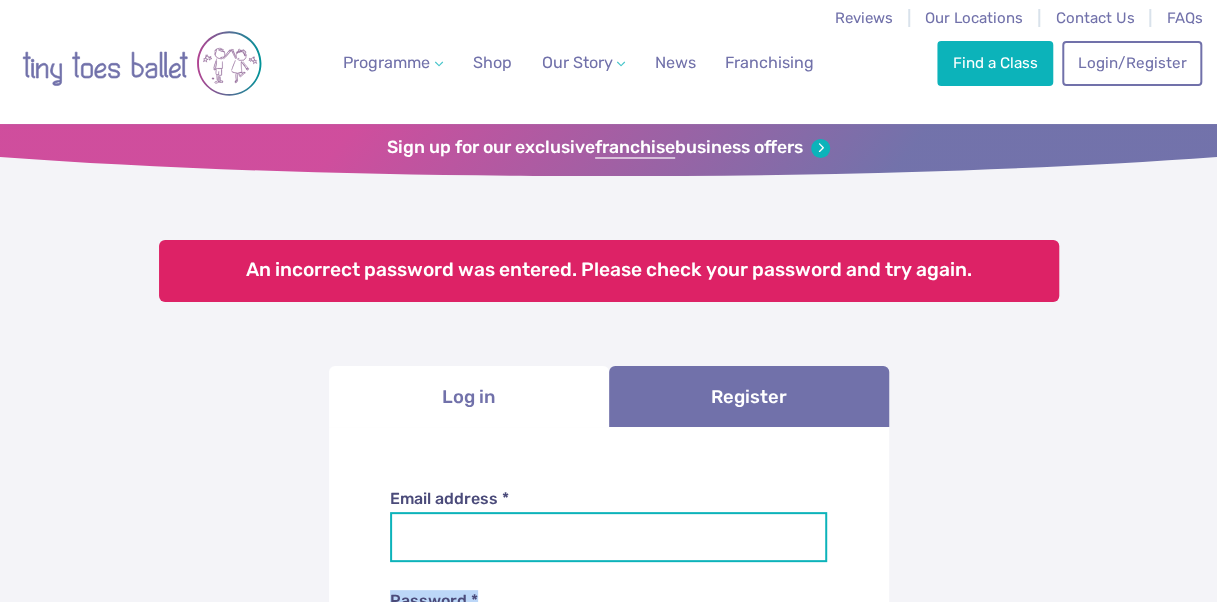 click on "Email address *" at bounding box center [608, 537] 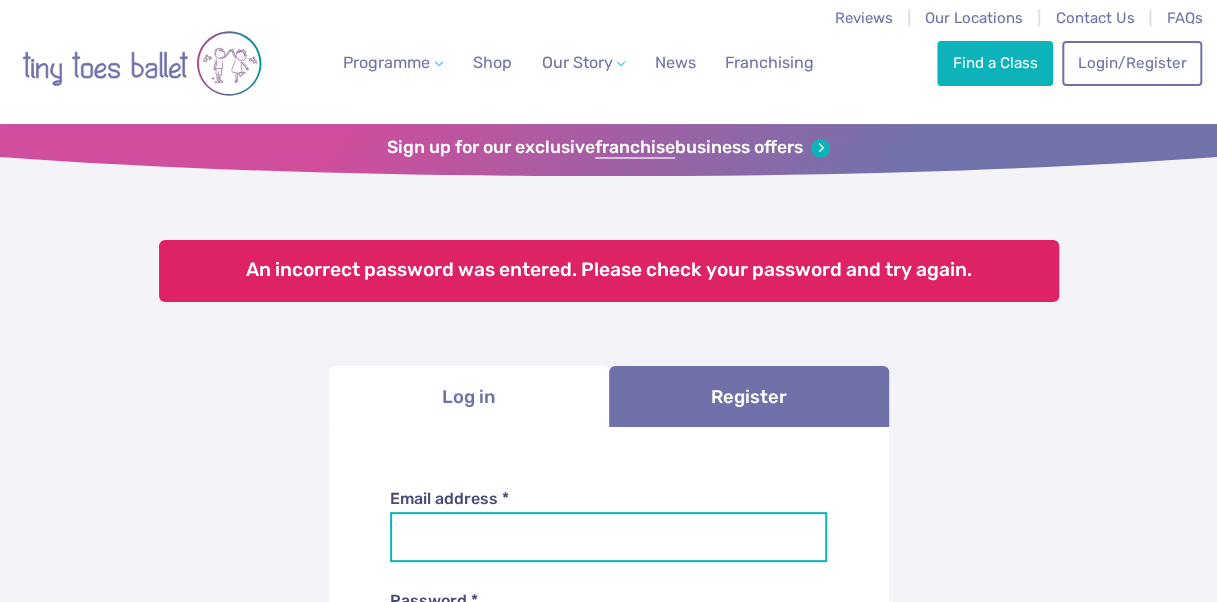 type on "**********" 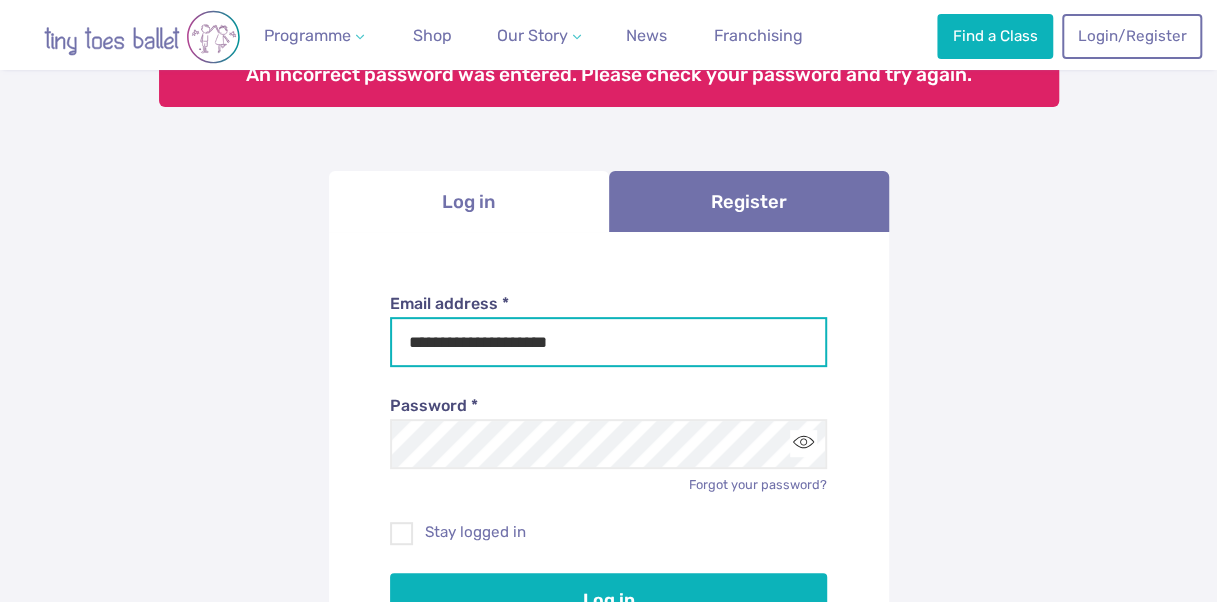 scroll, scrollTop: 210, scrollLeft: 0, axis: vertical 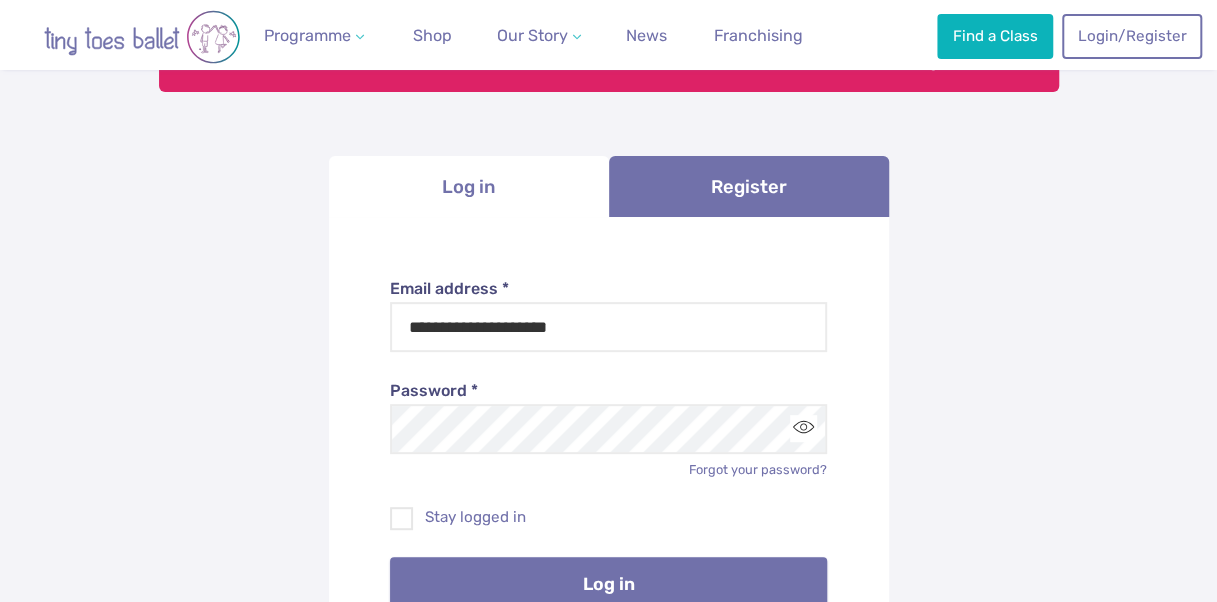 click on "Log in" at bounding box center (608, 585) 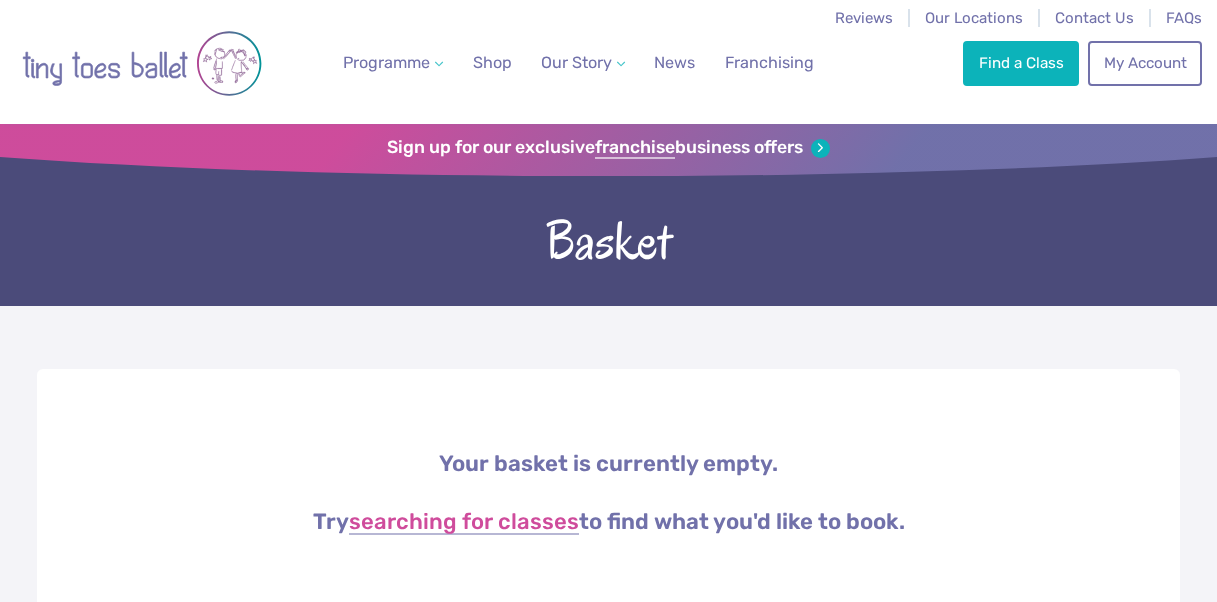 scroll, scrollTop: 0, scrollLeft: 0, axis: both 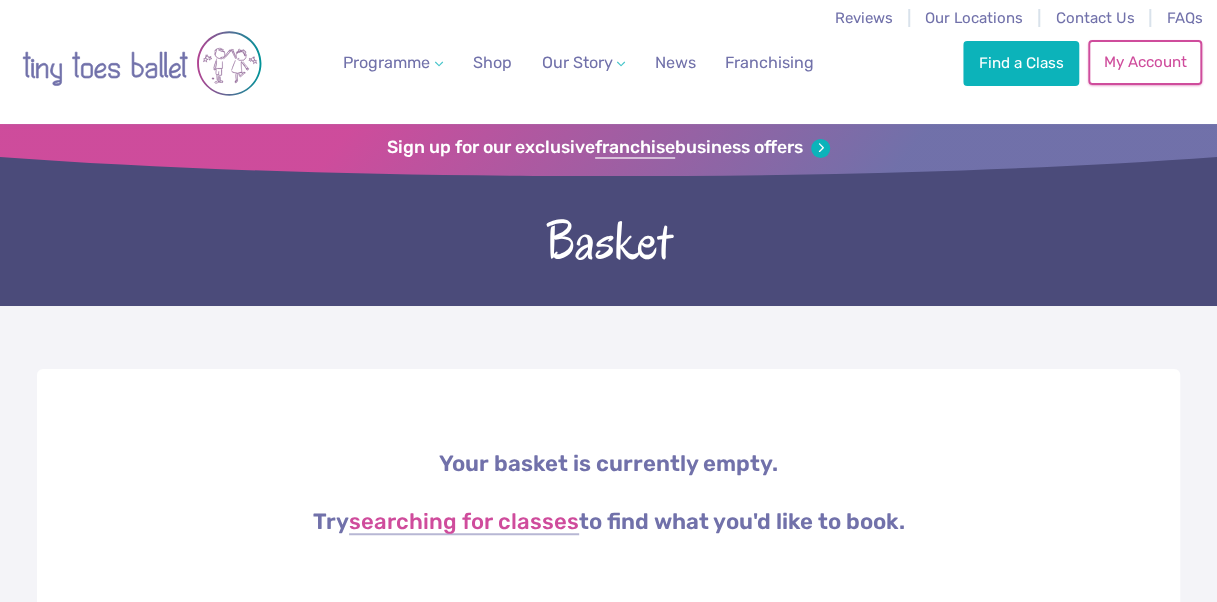 click on "My Account" at bounding box center (1145, 62) 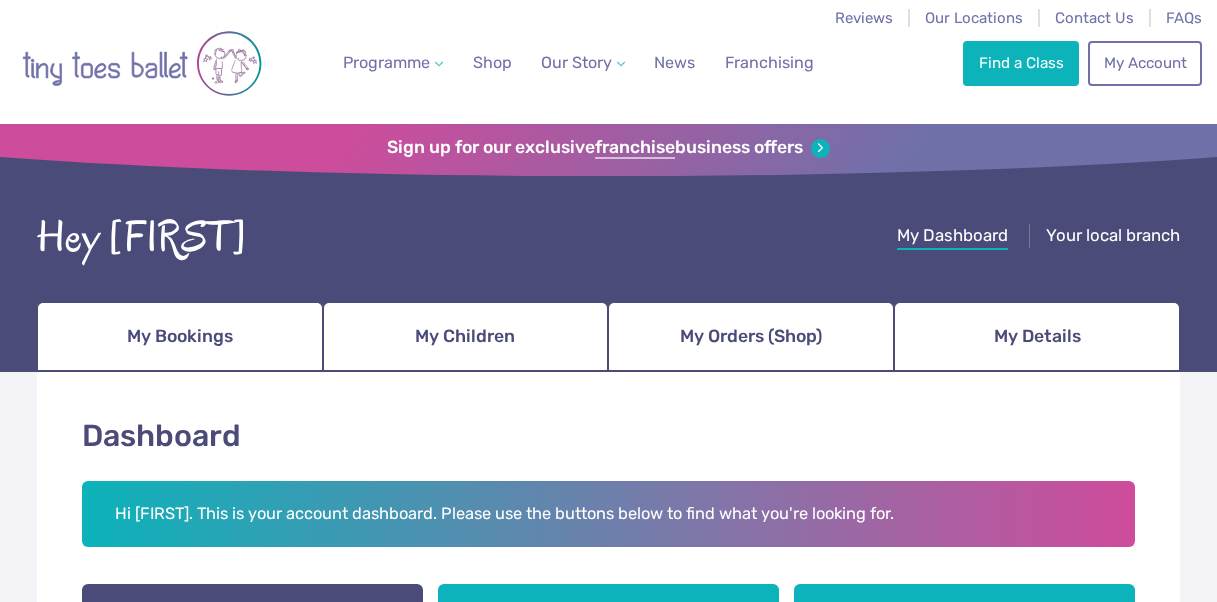 scroll, scrollTop: 0, scrollLeft: 0, axis: both 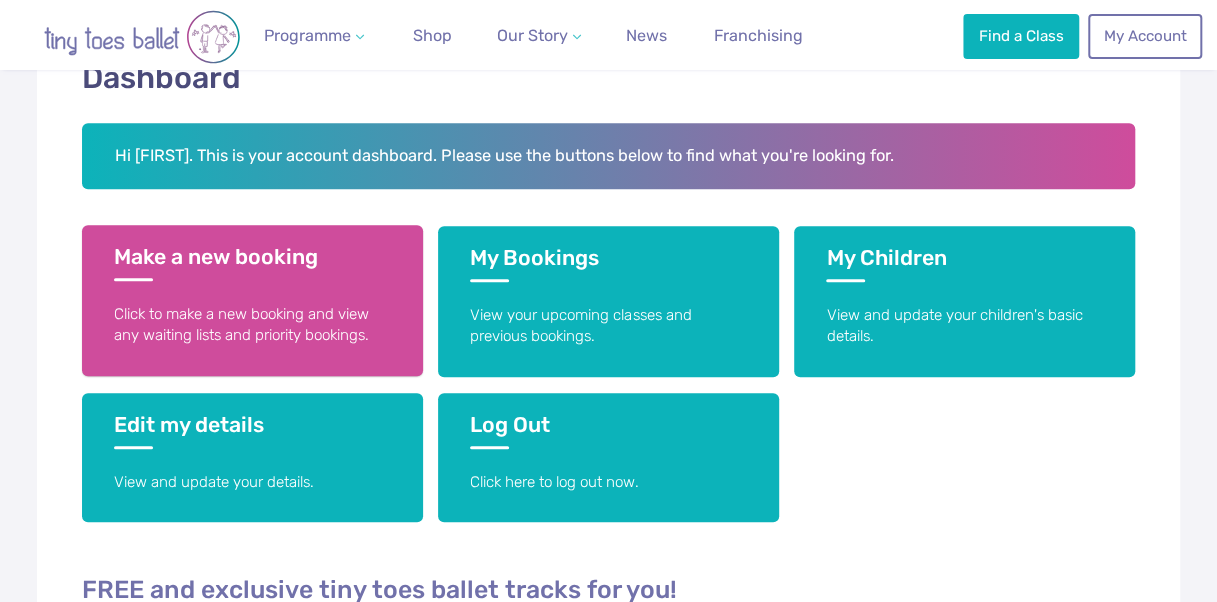click on "Make a new booking
Click to make a new booking and view any waiting lists and priority bookings." at bounding box center (252, 300) 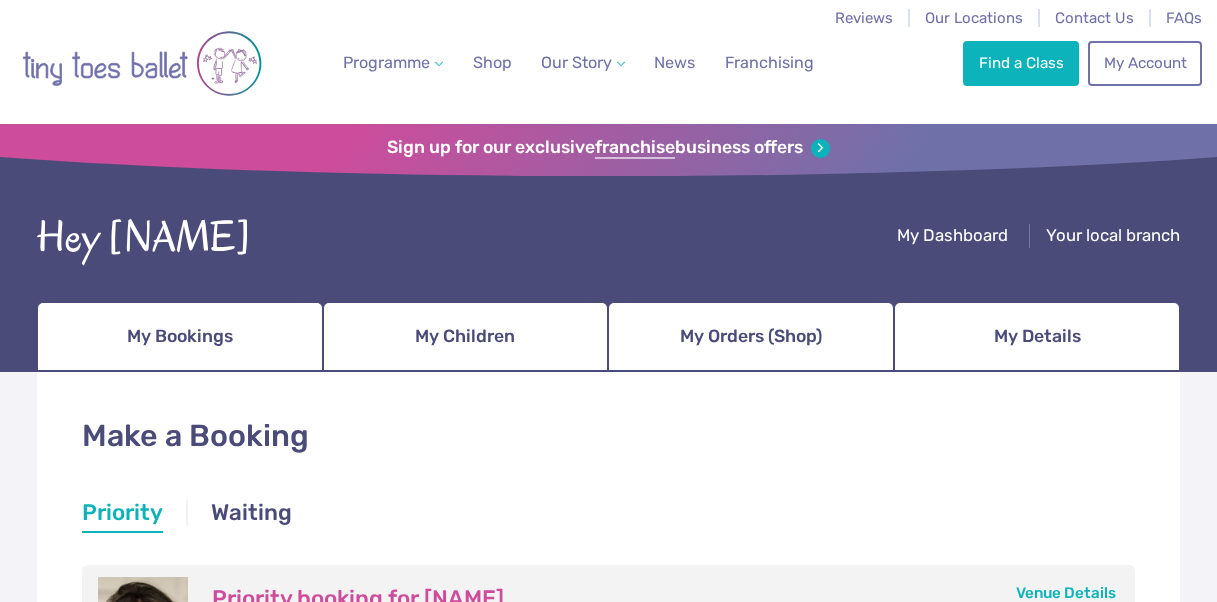 scroll, scrollTop: 0, scrollLeft: 0, axis: both 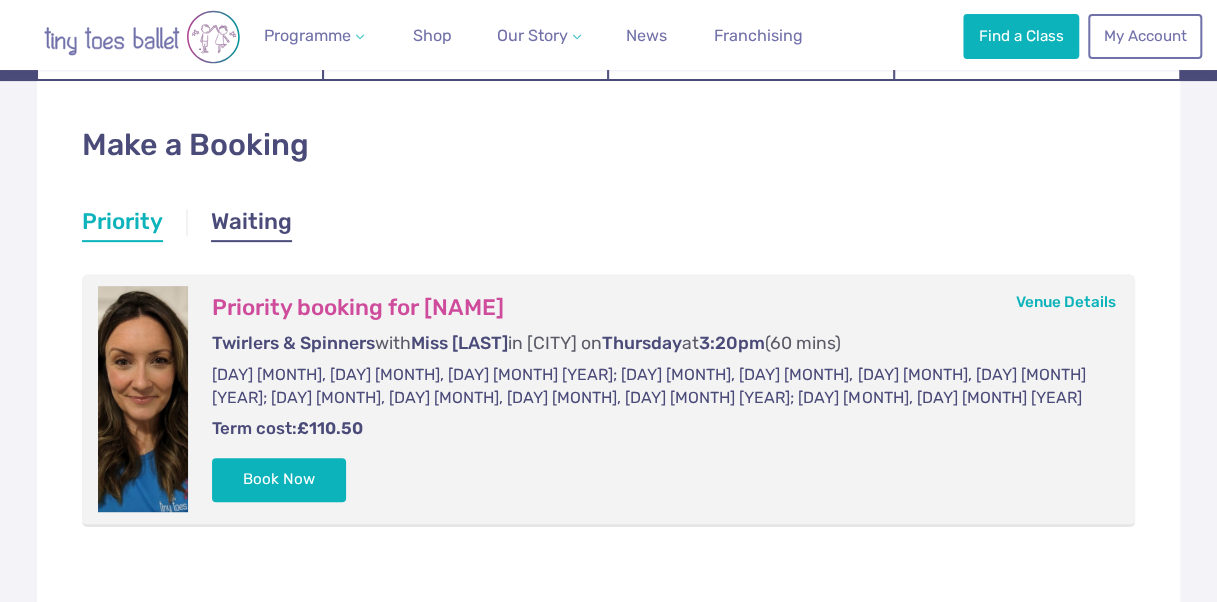 click on "Waiting" at bounding box center (251, 224) 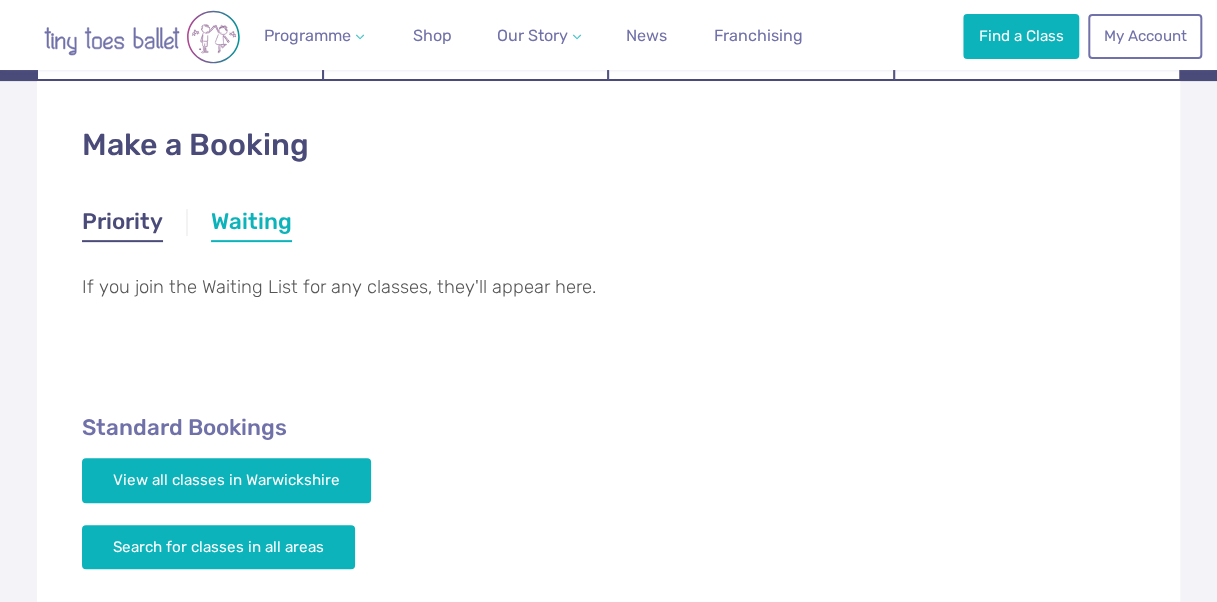 click on "Priority" at bounding box center (122, 224) 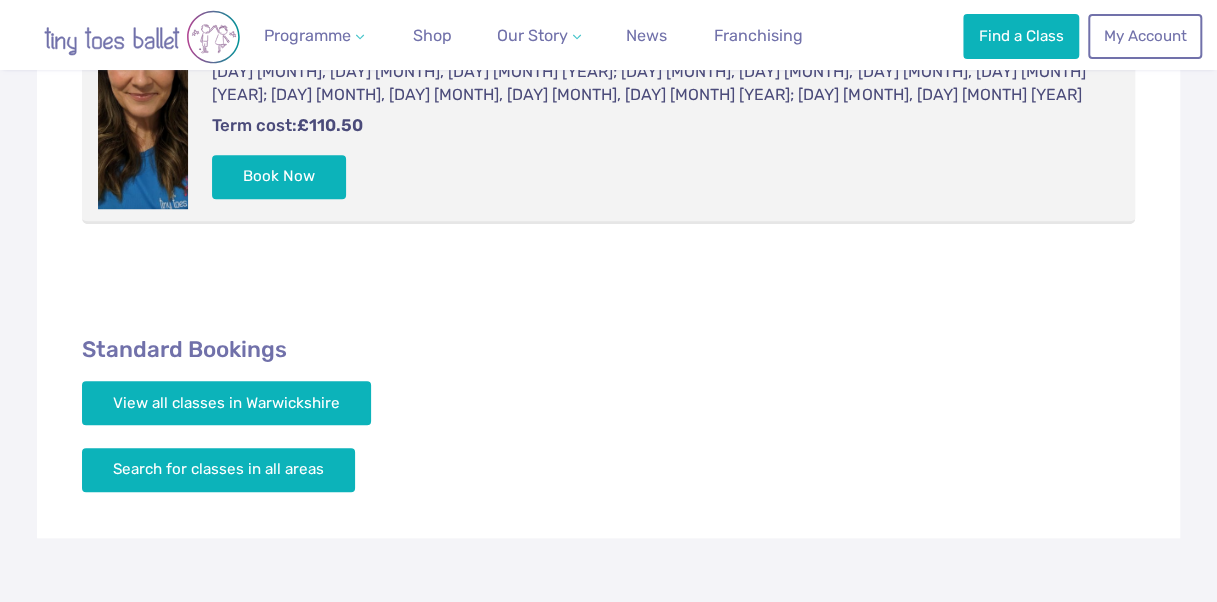 scroll, scrollTop: 588, scrollLeft: 0, axis: vertical 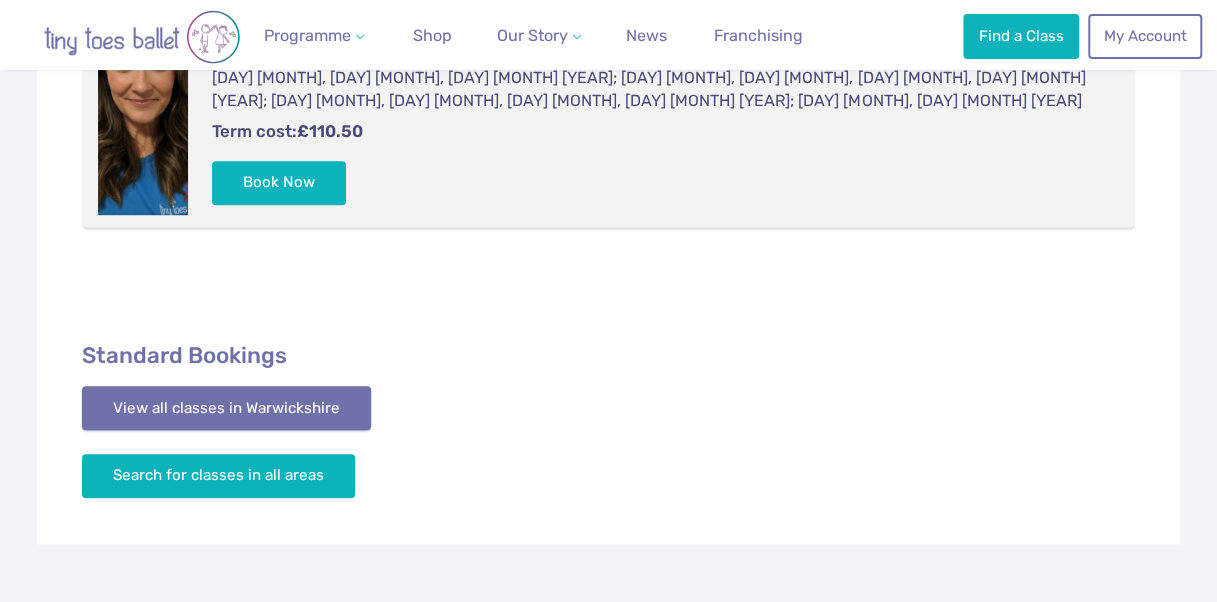 click on "View all classes in Warwickshire" at bounding box center (226, 408) 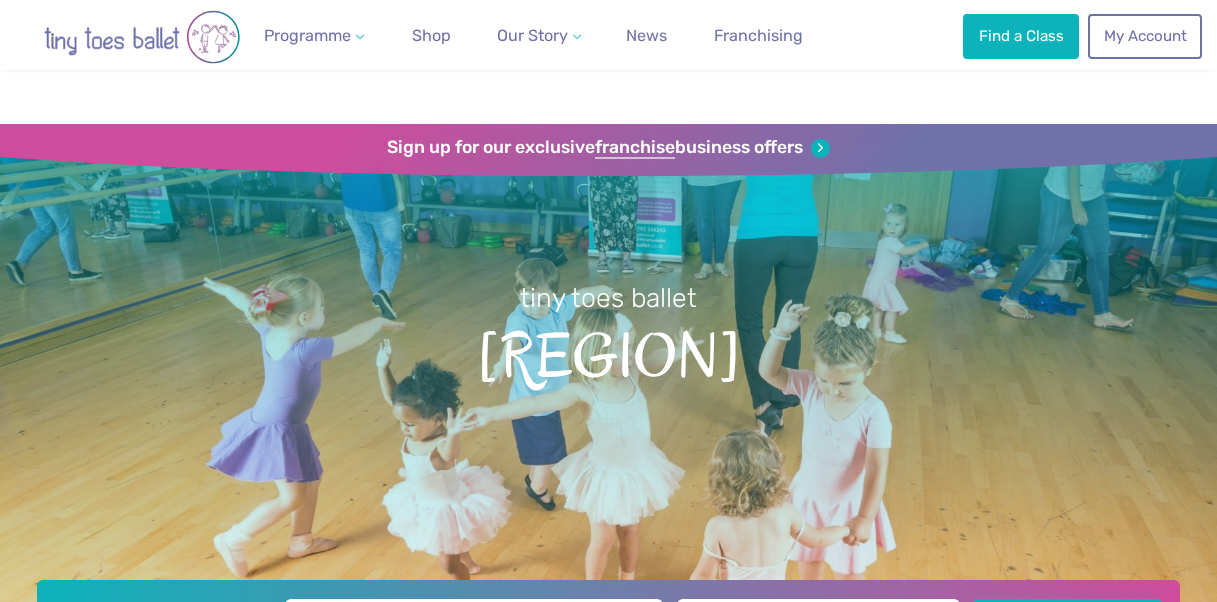 scroll, scrollTop: 2904, scrollLeft: 0, axis: vertical 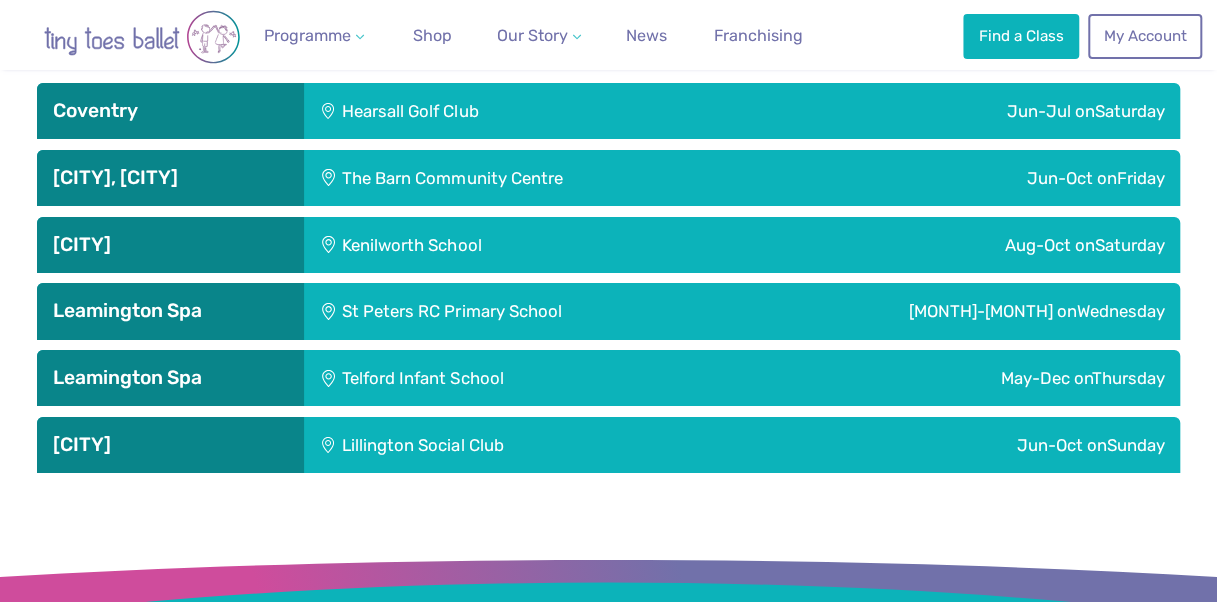 click on "Telford Infant School" at bounding box center (523, 111) 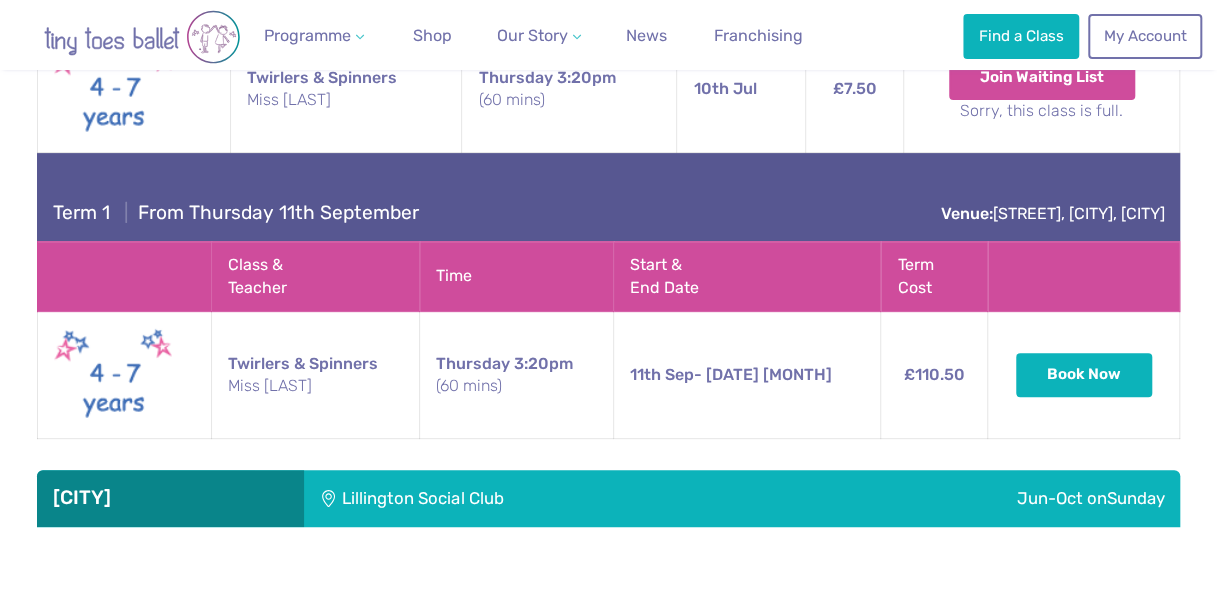 scroll, scrollTop: 3771, scrollLeft: 0, axis: vertical 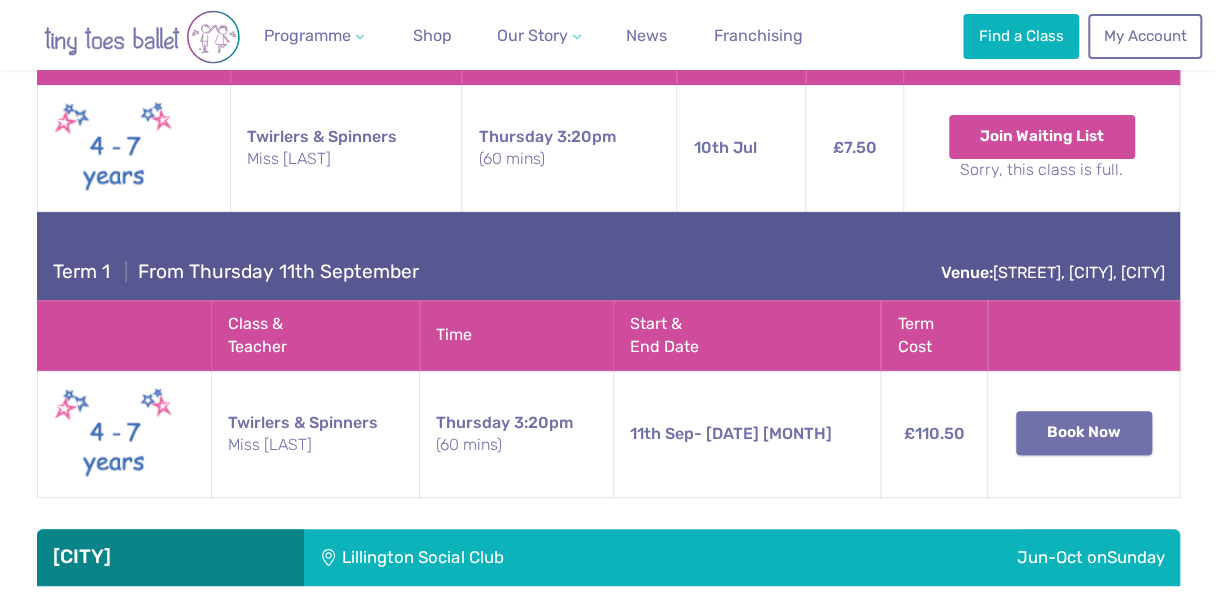 click on "Book Now" at bounding box center [0, 0] 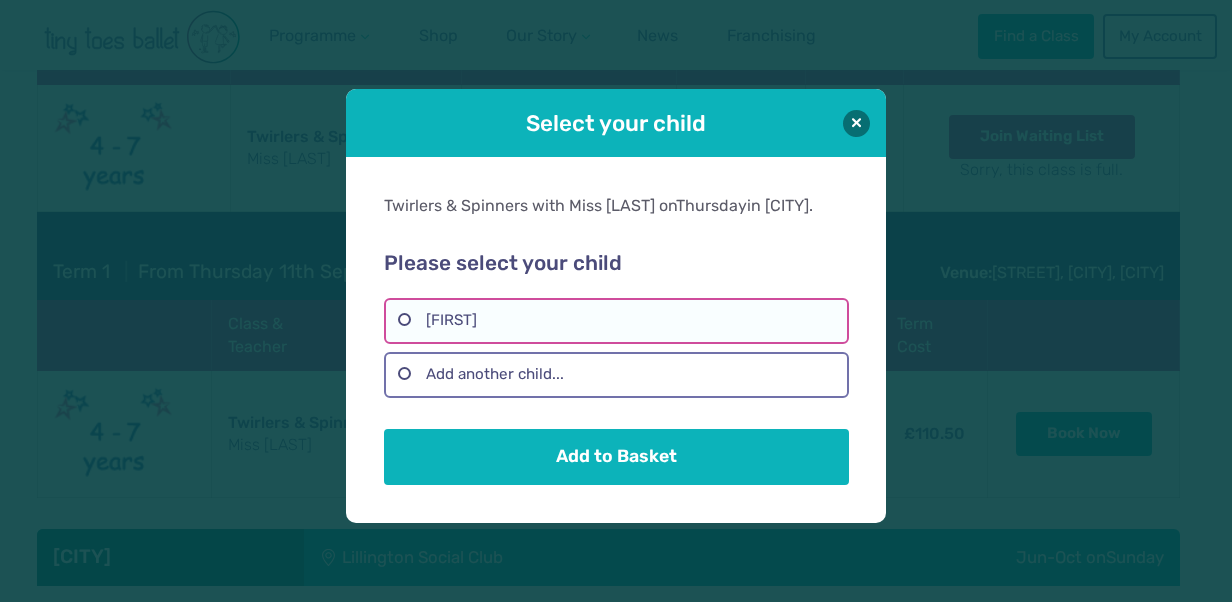 click on "[FIRST]" at bounding box center [616, 321] 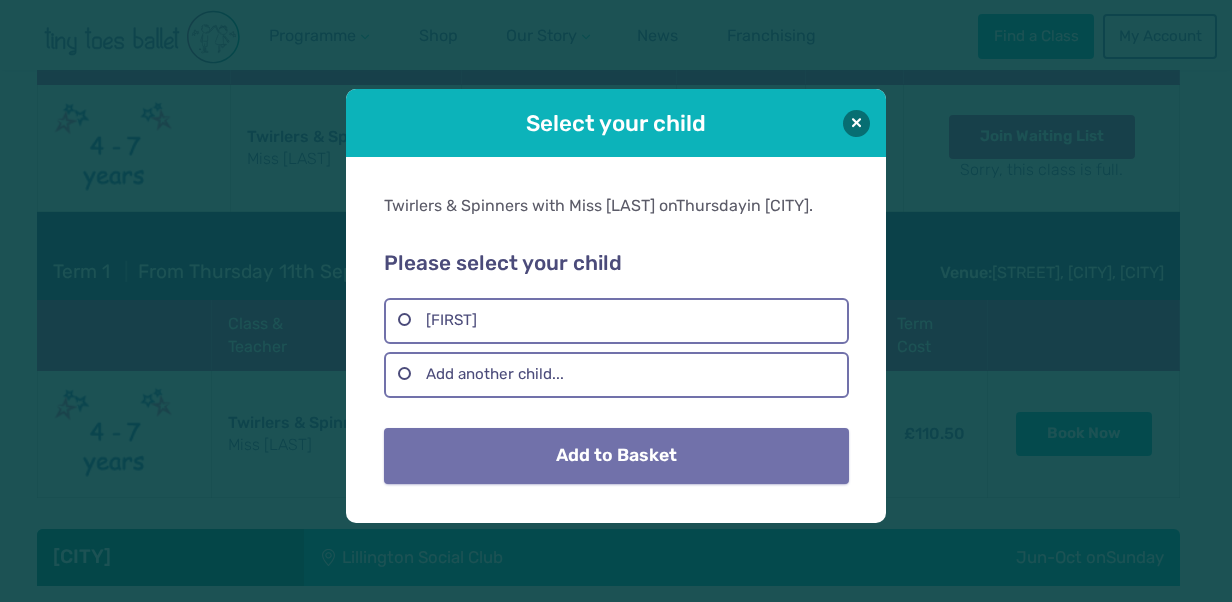 click on "Add to Basket" at bounding box center [616, 456] 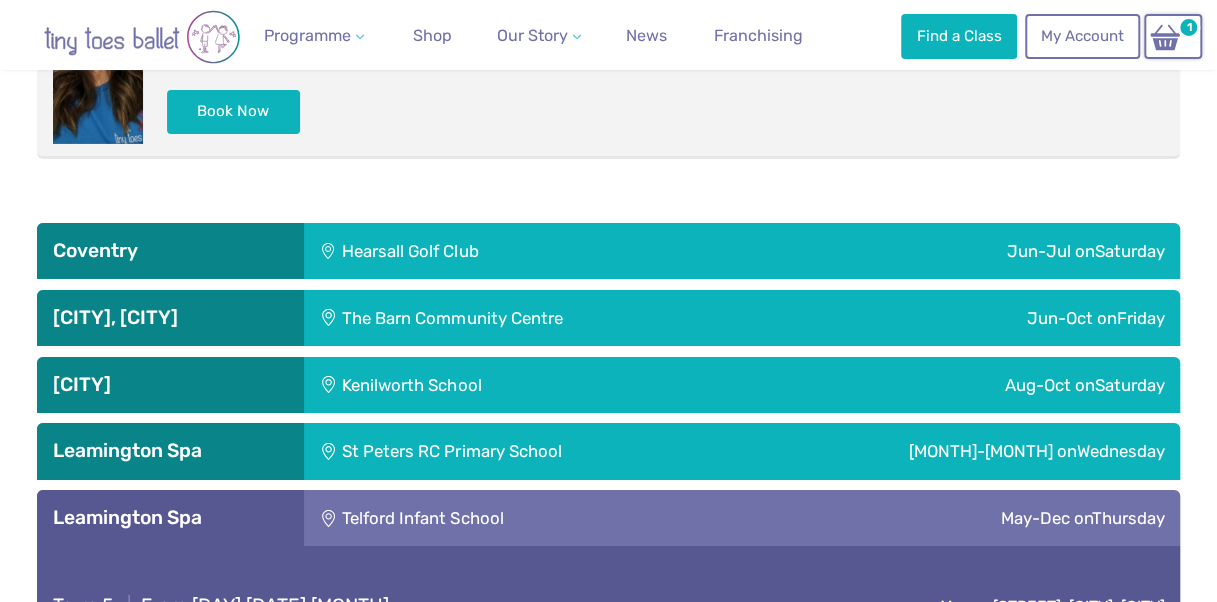 scroll, scrollTop: 3114, scrollLeft: 0, axis: vertical 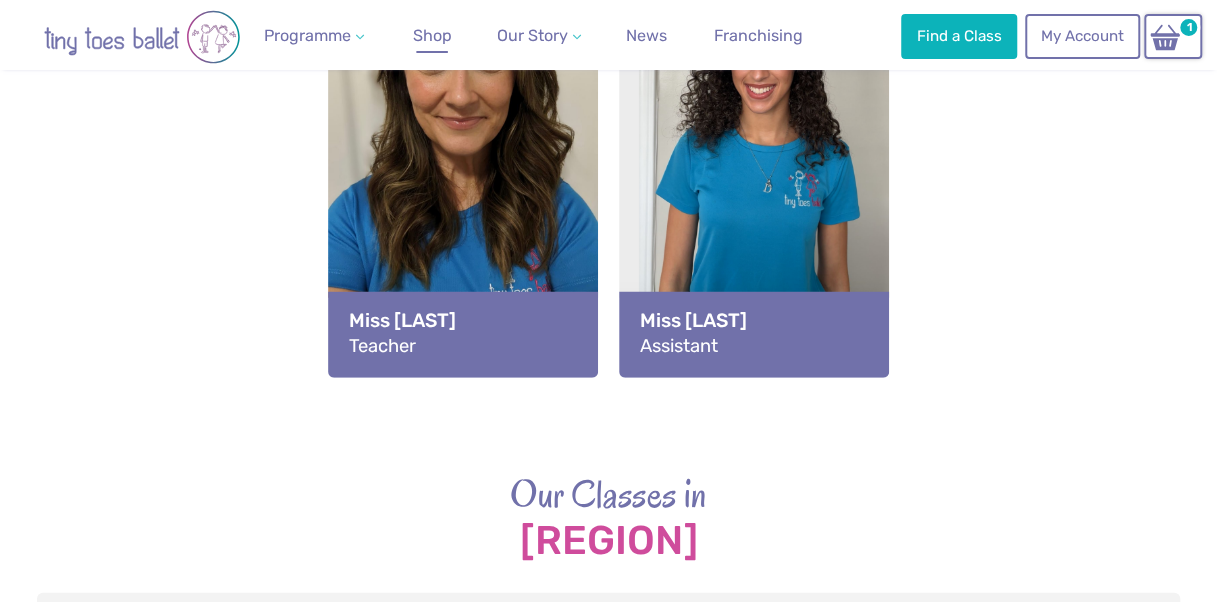 click on "Shop" at bounding box center [431, 35] 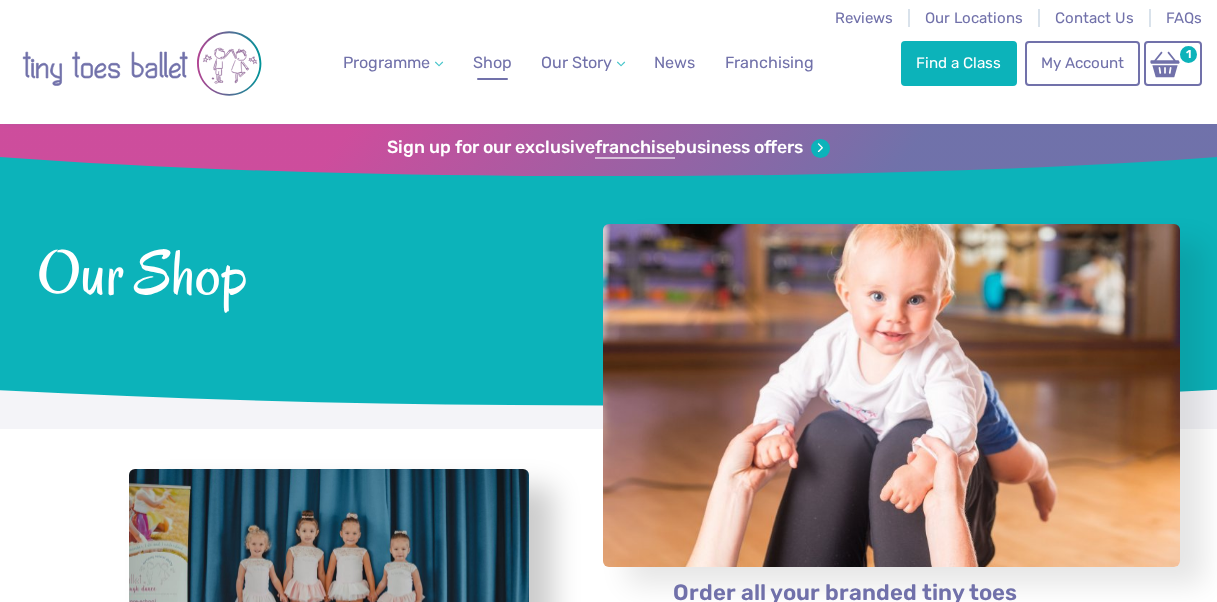 scroll, scrollTop: 0, scrollLeft: 0, axis: both 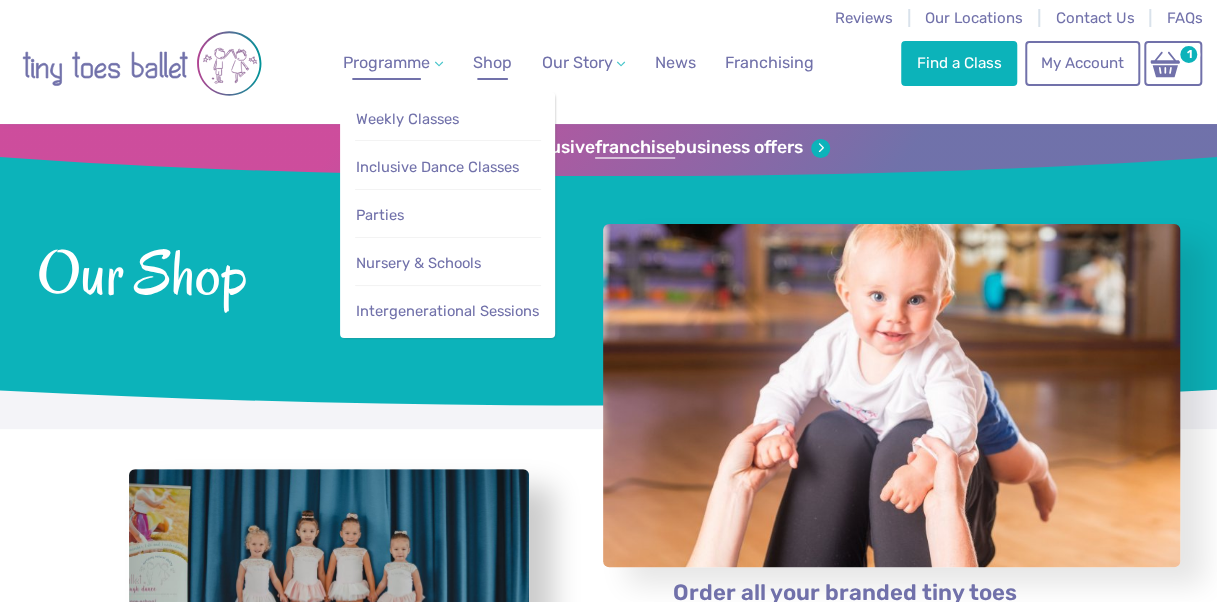 click on "Programme" at bounding box center (386, 62) 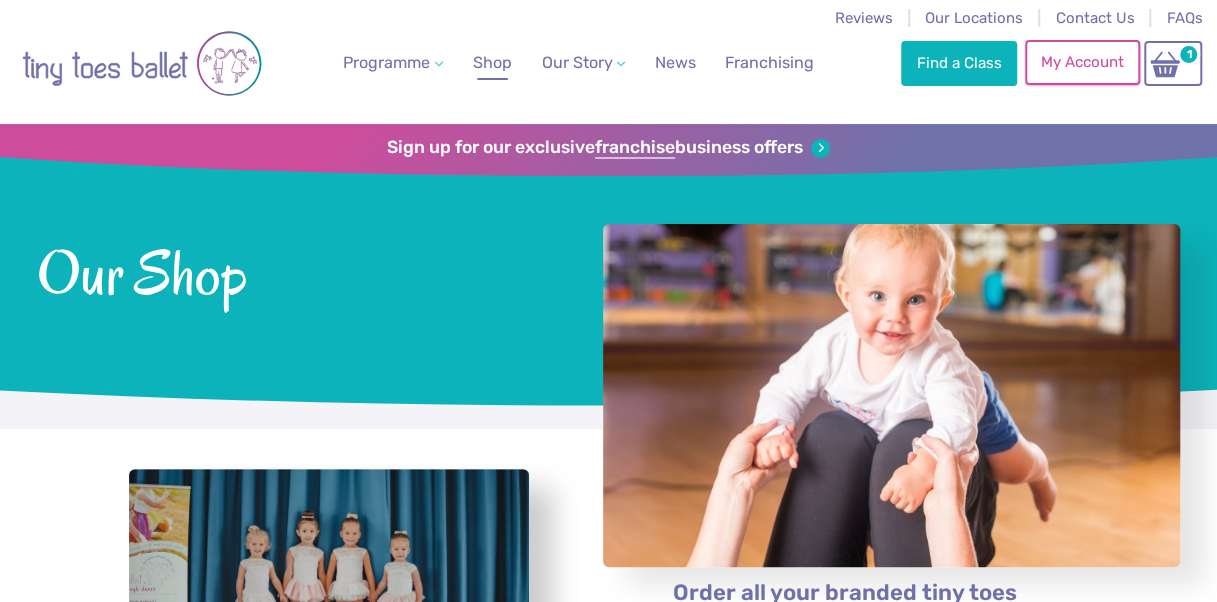 click on "My Account" at bounding box center (1082, 62) 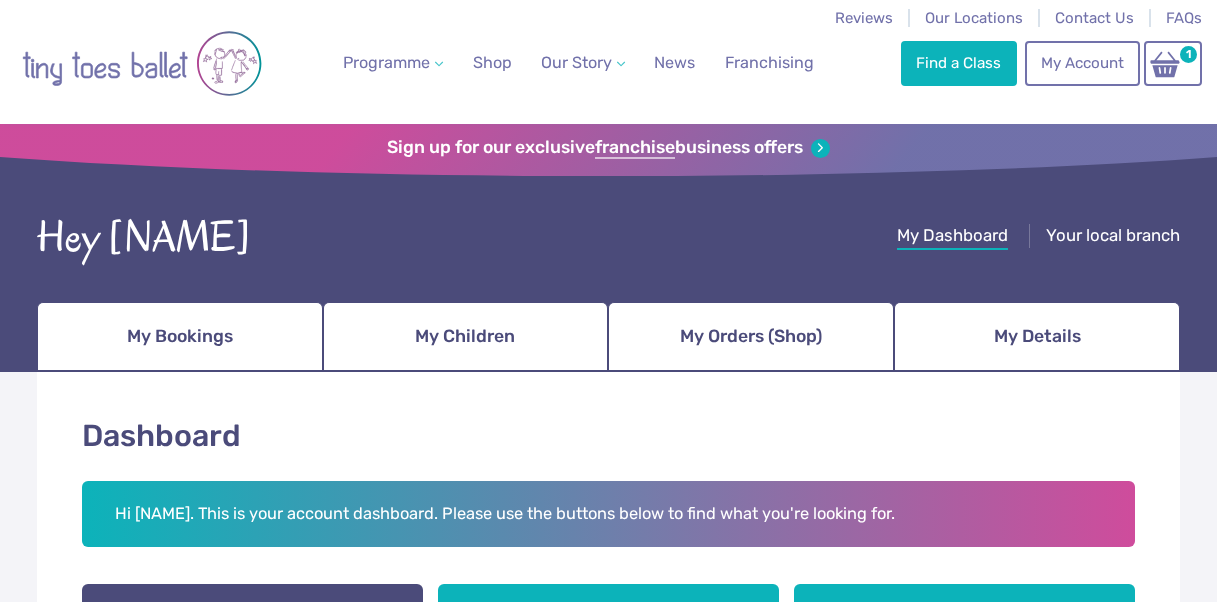 scroll, scrollTop: 0, scrollLeft: 0, axis: both 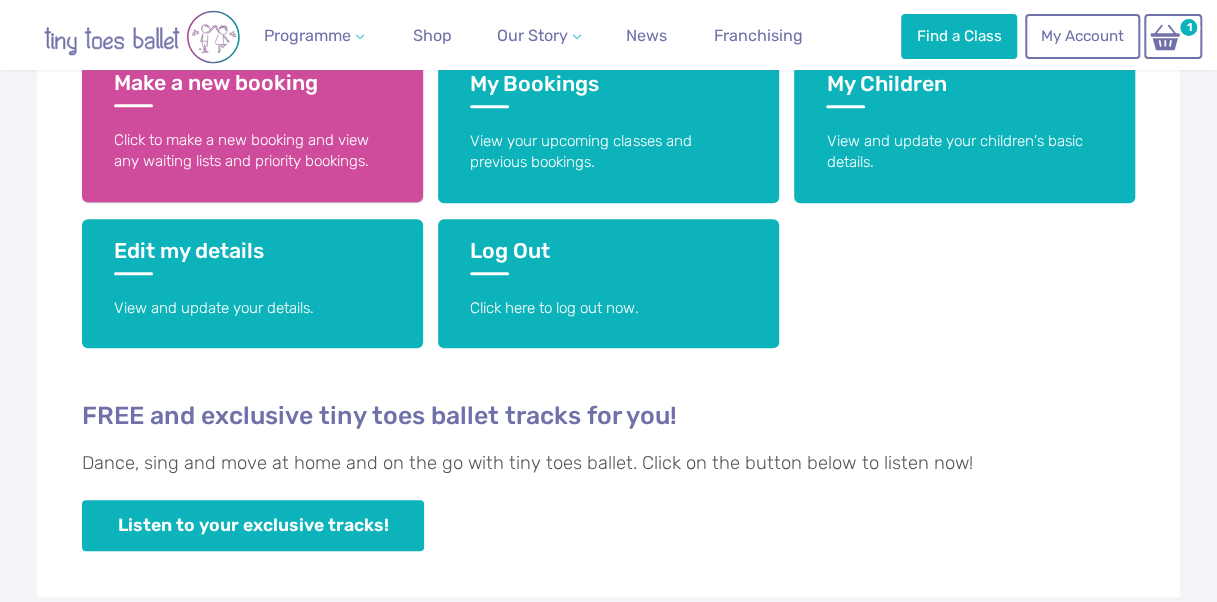 click on "Make a new booking
Click to make a new booking and view any waiting lists and priority bookings." at bounding box center [252, 126] 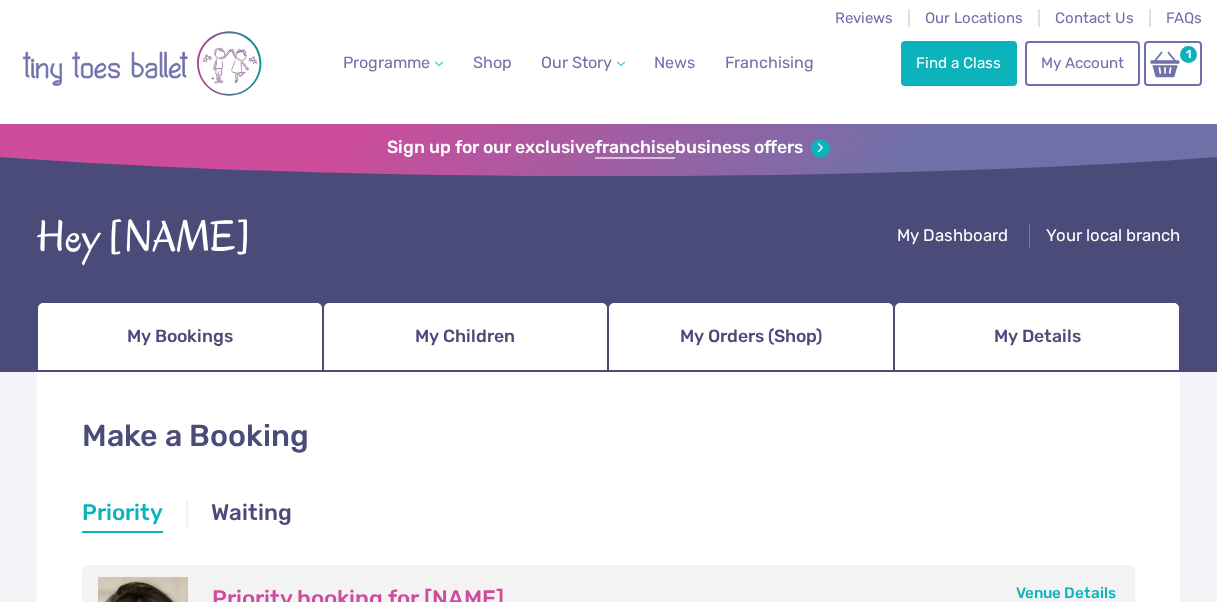 scroll, scrollTop: 0, scrollLeft: 0, axis: both 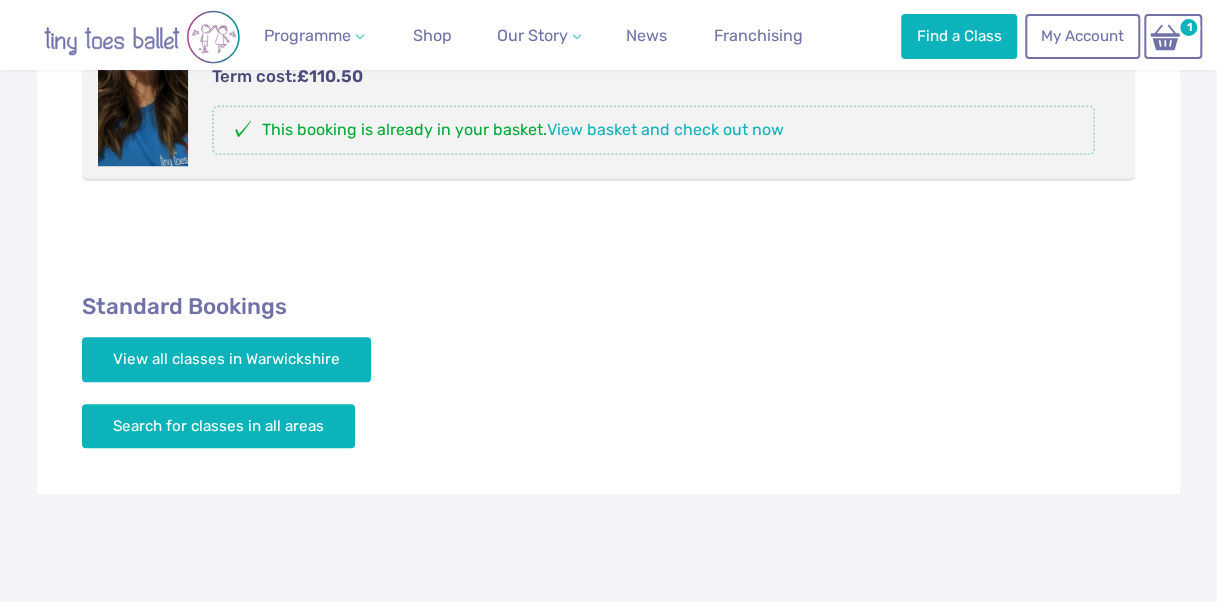 click on "Standard Bookings" at bounding box center (608, 307) 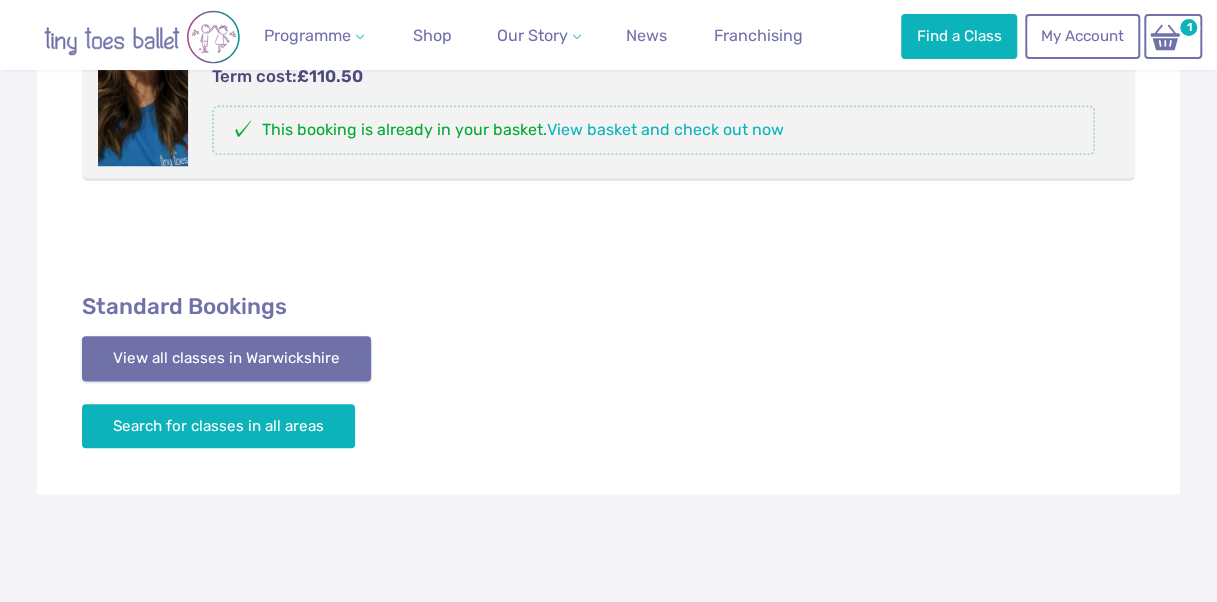 click on "View all classes in Warwickshire" at bounding box center [226, 358] 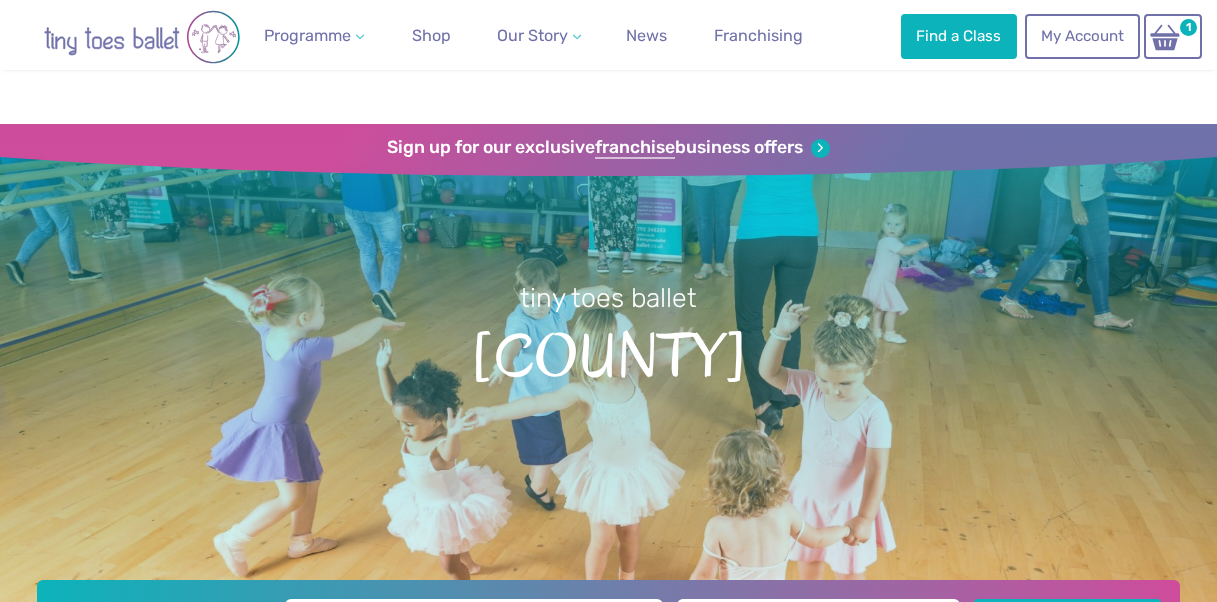 scroll, scrollTop: 2904, scrollLeft: 0, axis: vertical 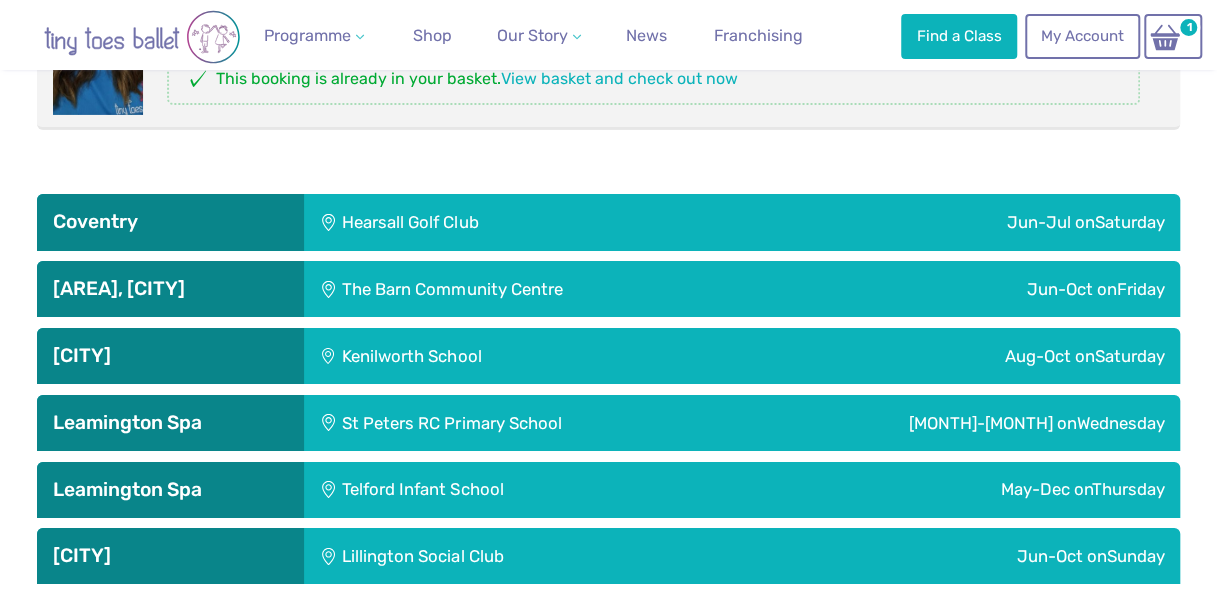 click on "Telford Infant School" at bounding box center [523, 222] 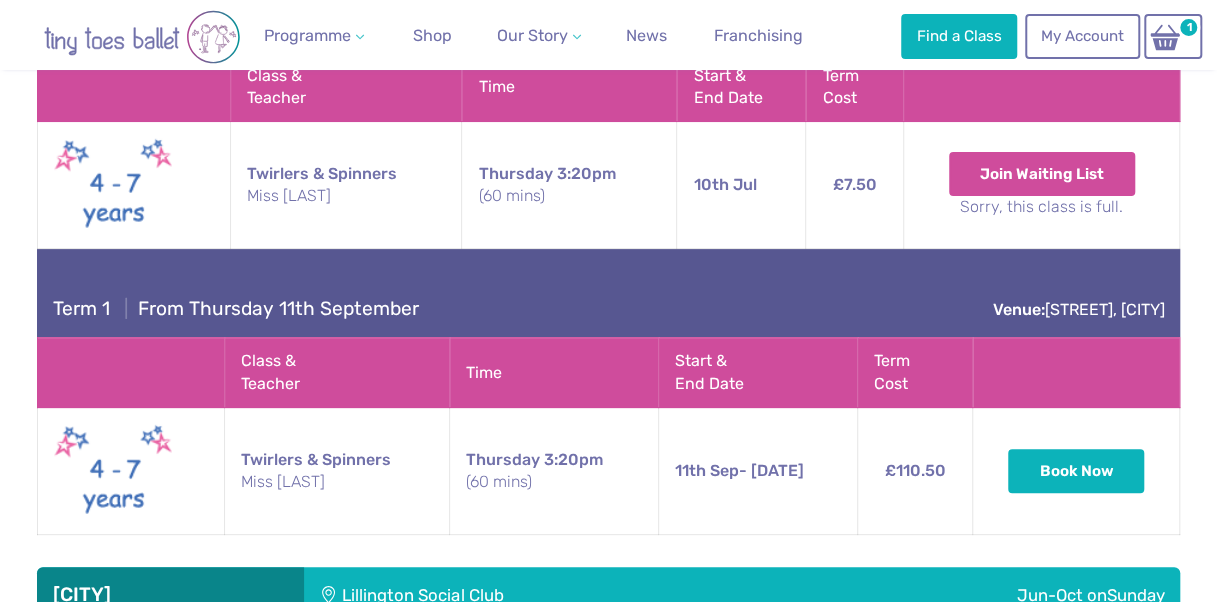 scroll, scrollTop: 3768, scrollLeft: 0, axis: vertical 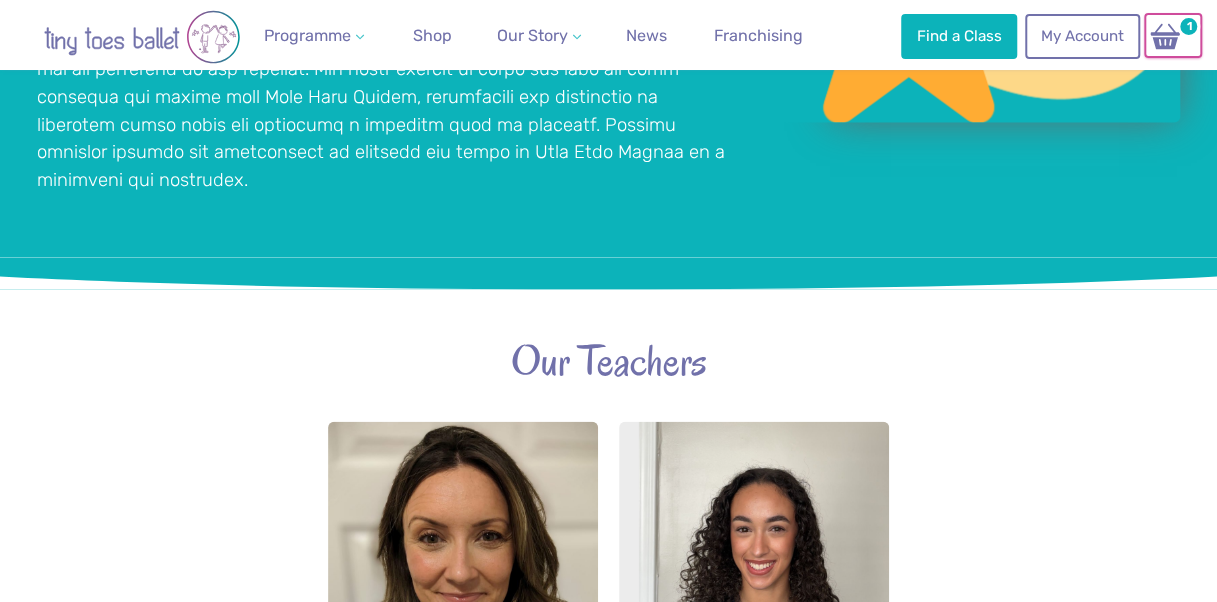 click at bounding box center (1165, 36) 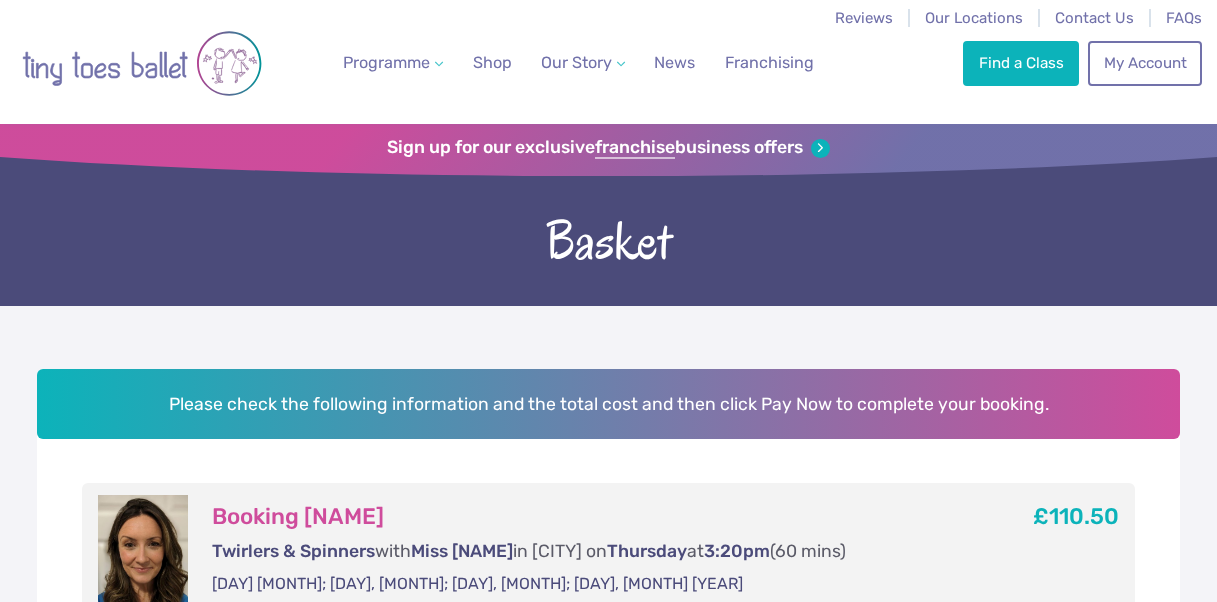 scroll, scrollTop: 0, scrollLeft: 0, axis: both 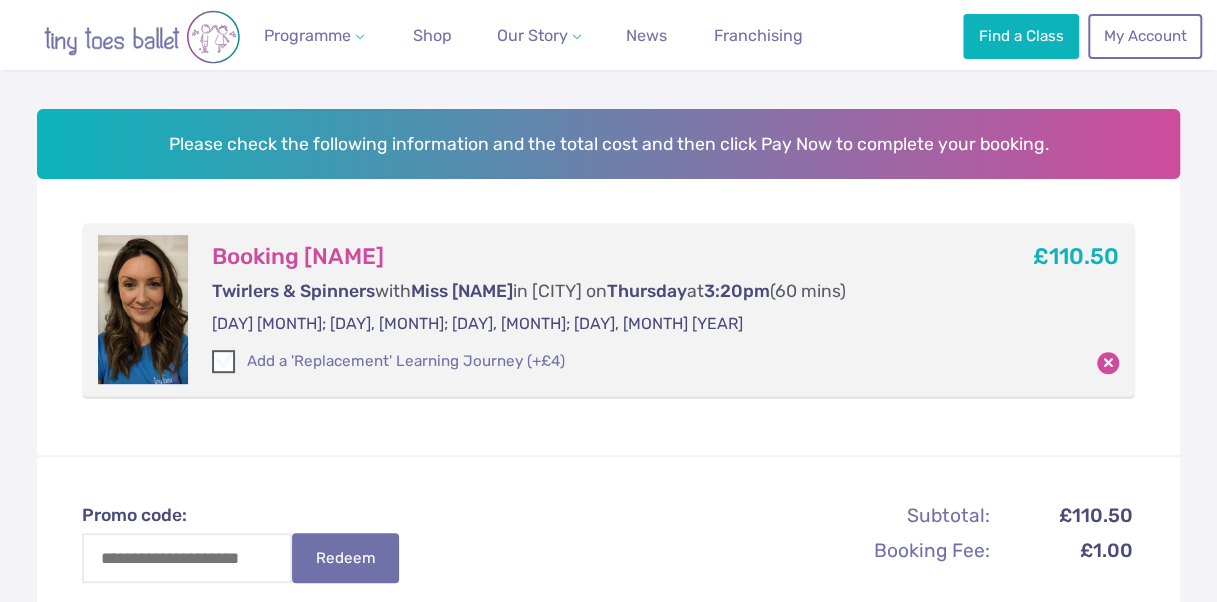 click on "Add a 'Replacement' Learning Journey (+£4)" at bounding box center [388, 361] 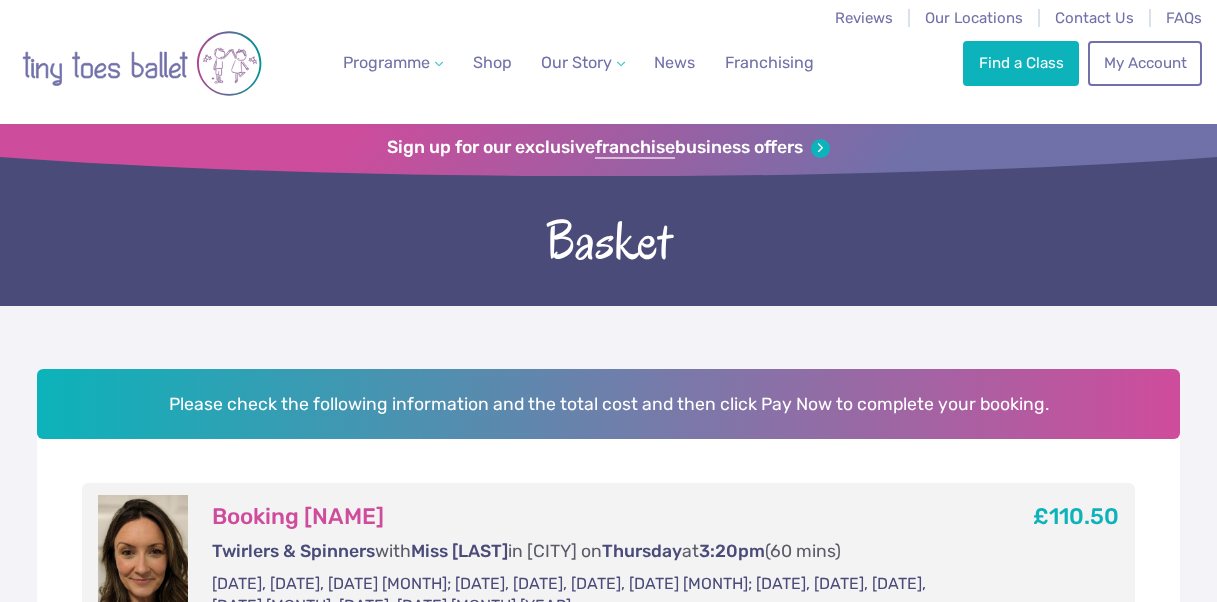 scroll, scrollTop: 0, scrollLeft: 0, axis: both 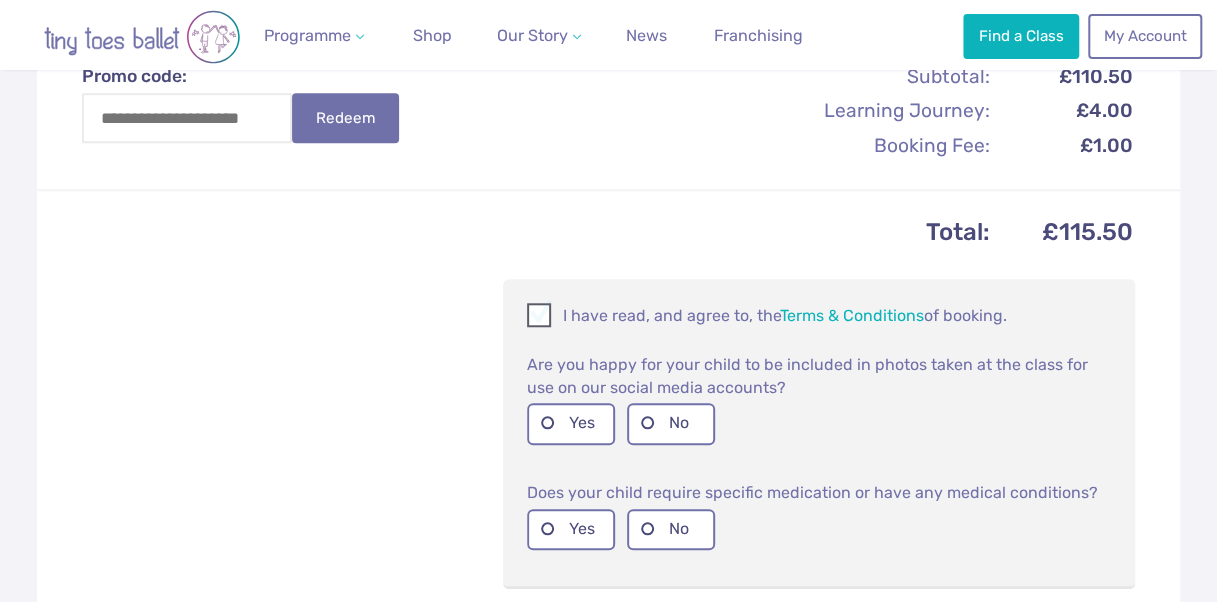 click at bounding box center [540, 318] 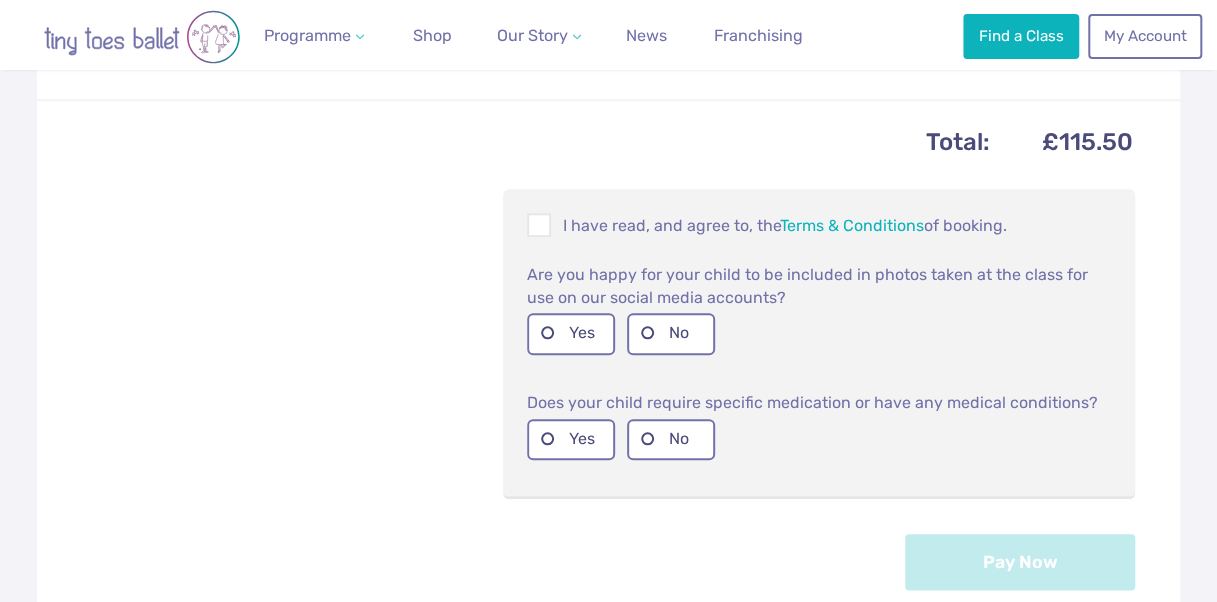 scroll, scrollTop: 842, scrollLeft: 0, axis: vertical 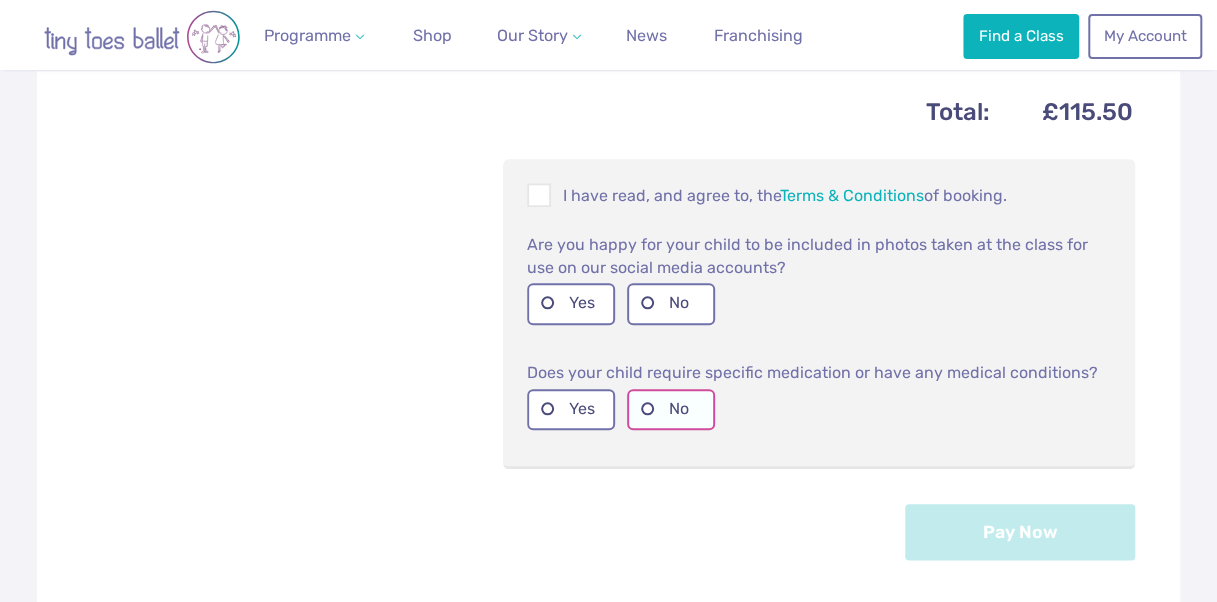 click on "No" at bounding box center [671, 409] 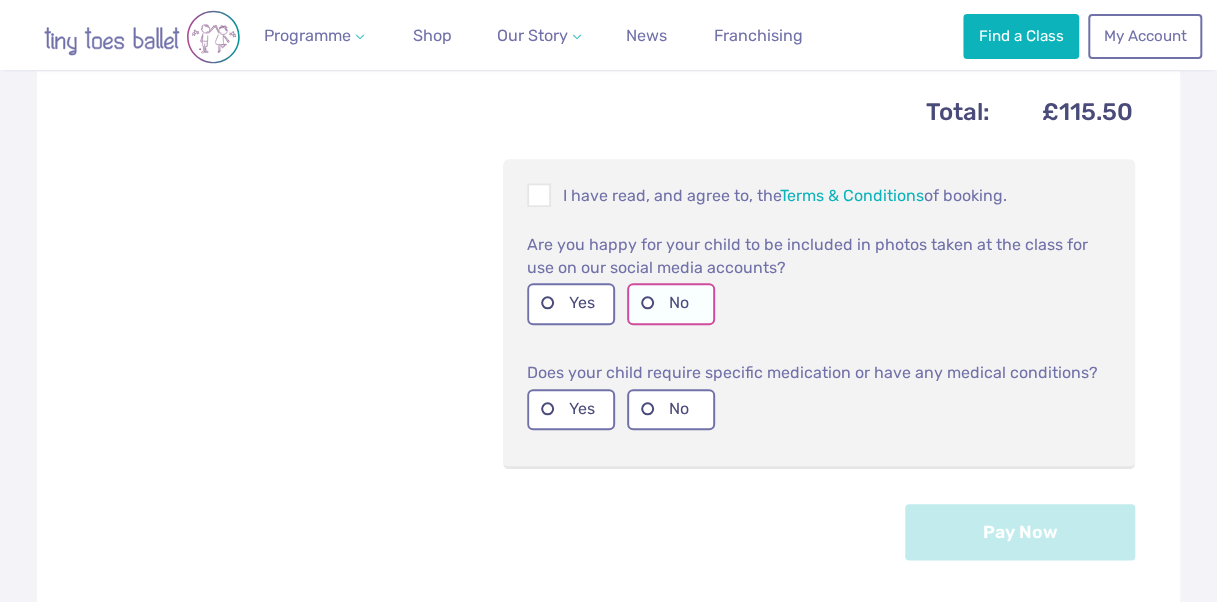 click on "No" at bounding box center [671, 303] 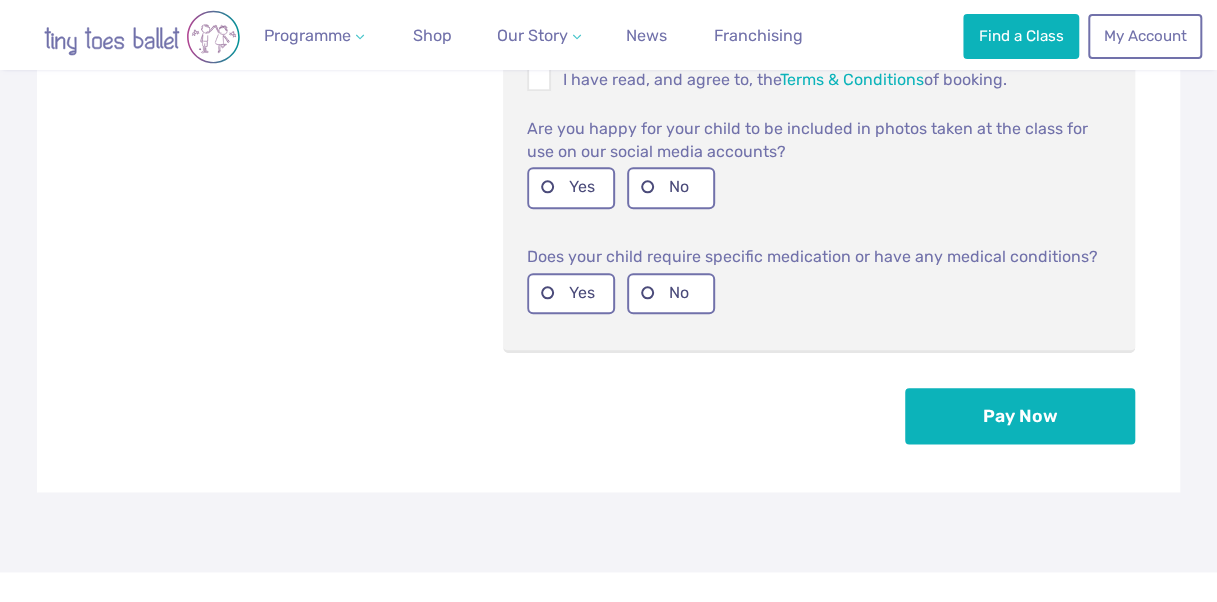 scroll, scrollTop: 972, scrollLeft: 0, axis: vertical 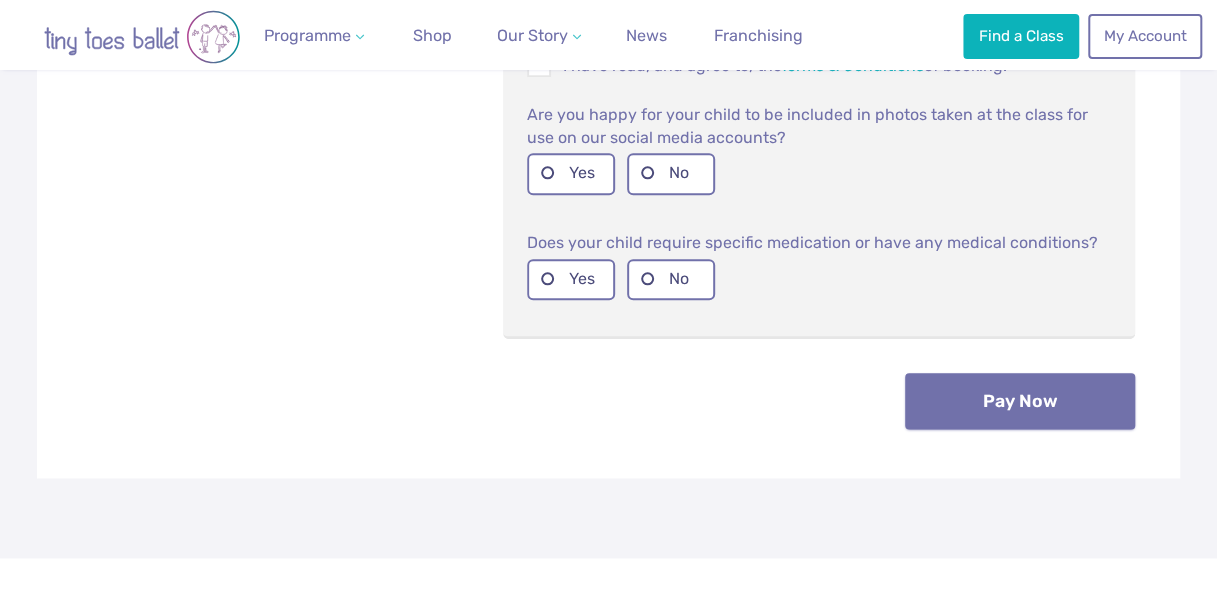 click on "Pay Now" at bounding box center [1020, 401] 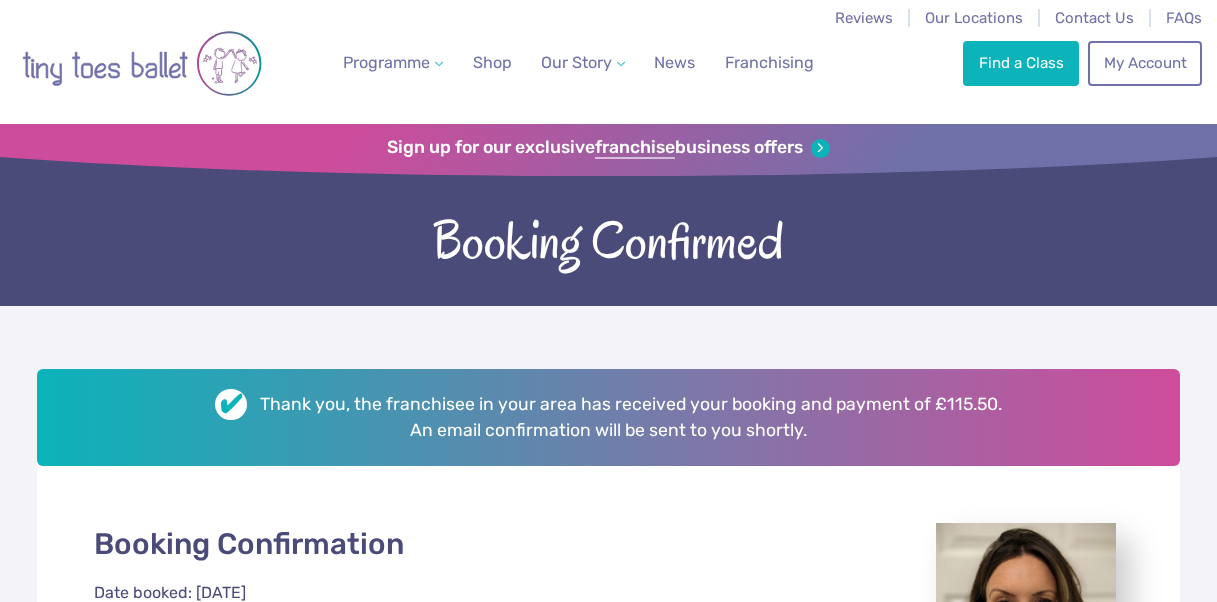 scroll, scrollTop: 0, scrollLeft: 0, axis: both 